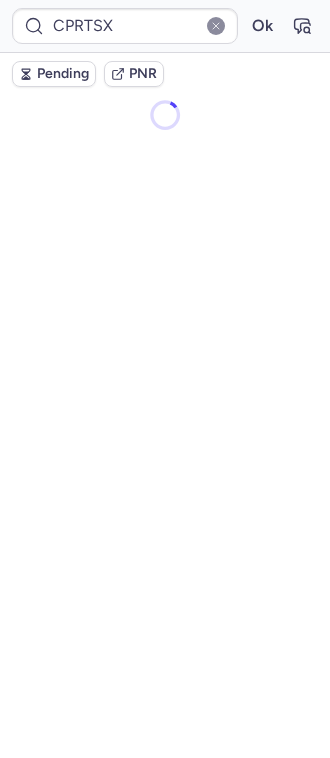 scroll, scrollTop: 0, scrollLeft: 0, axis: both 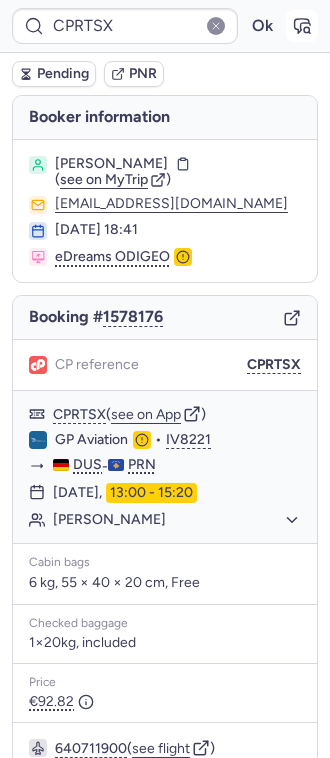 click at bounding box center (302, 26) 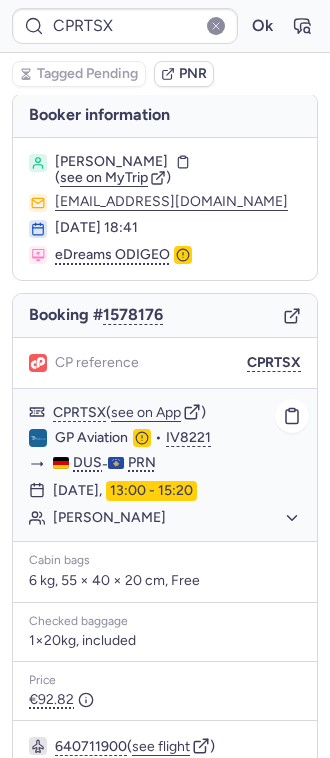 scroll, scrollTop: 0, scrollLeft: 0, axis: both 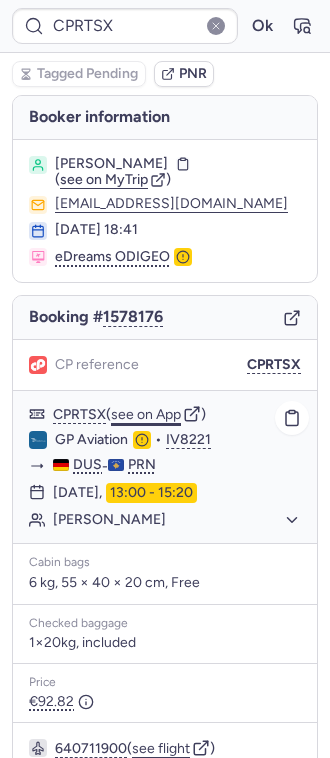 click on "see on App" 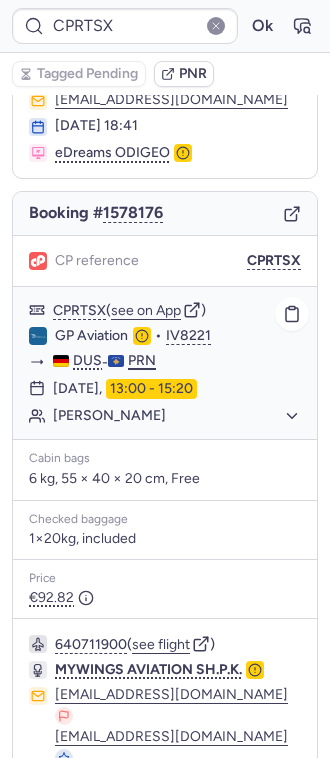 scroll, scrollTop: 230, scrollLeft: 0, axis: vertical 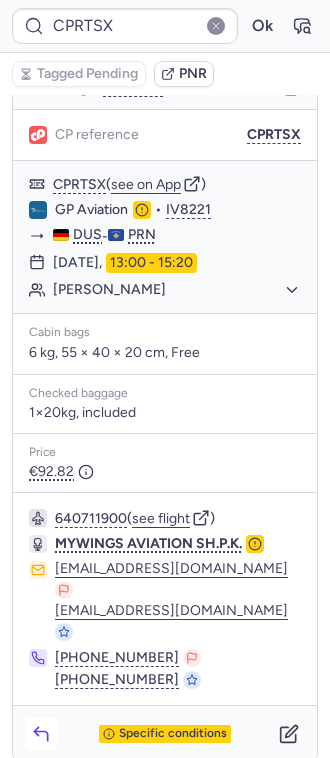 click 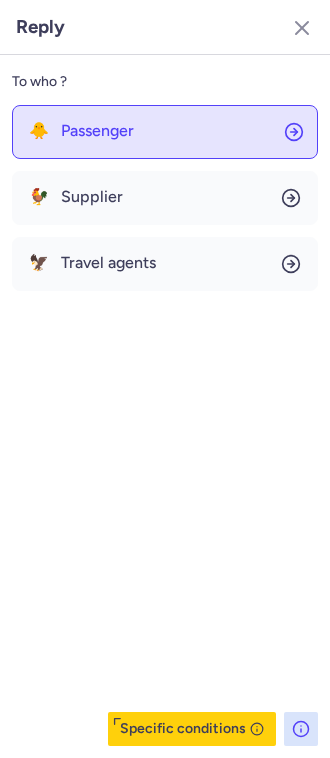click on "🐥 Passenger" 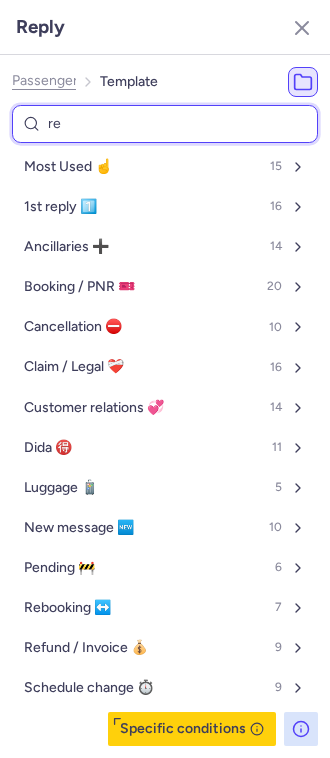 type on "reb" 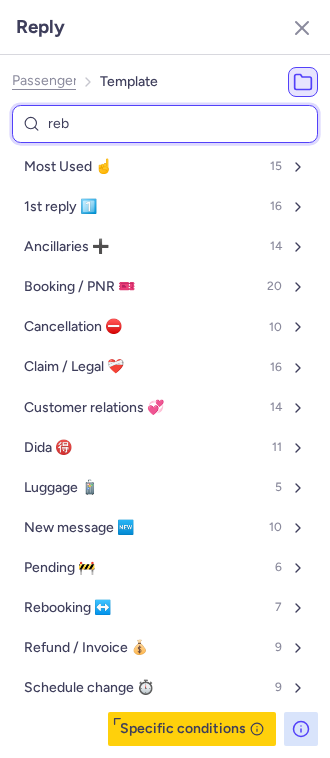 select on "nl" 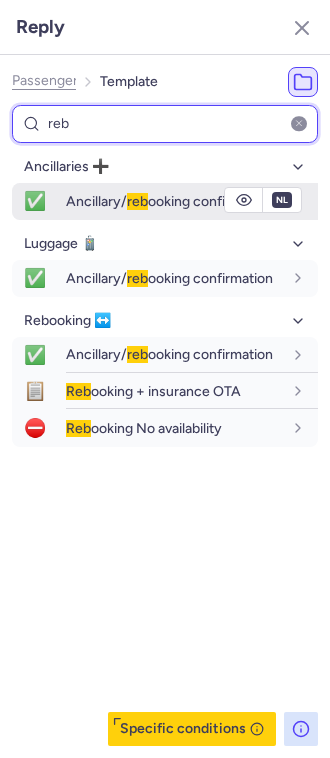 type on "reb" 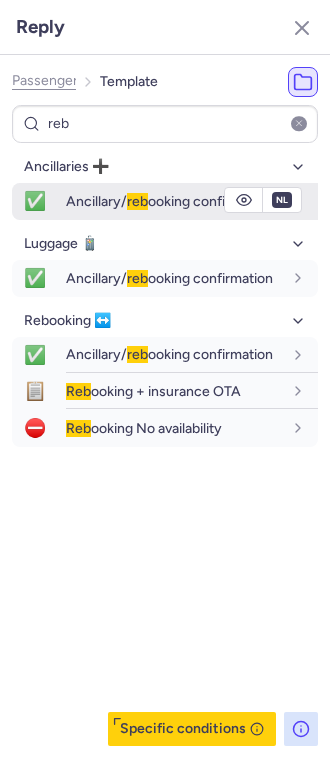 click on "Ancillary/ reb ooking confirmation" at bounding box center [169, 201] 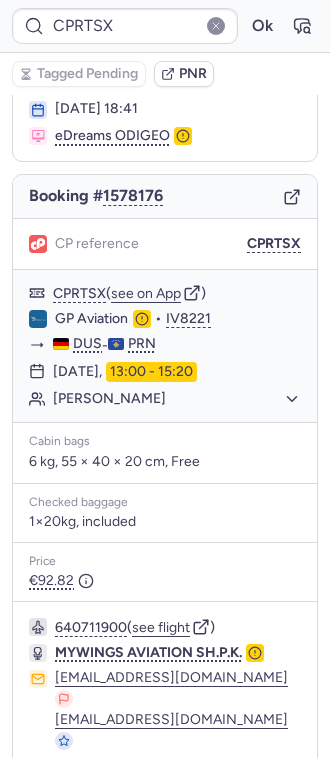 scroll, scrollTop: 0, scrollLeft: 0, axis: both 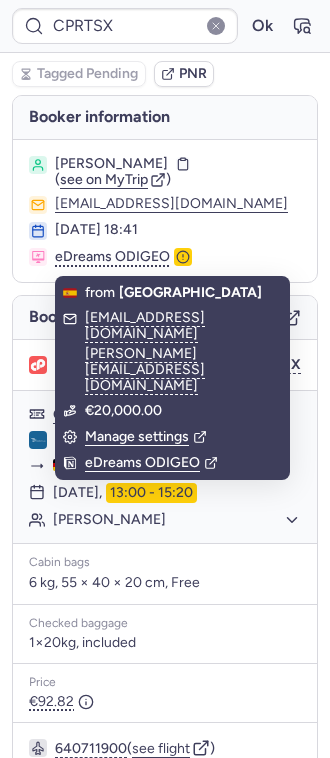 click on "[PERSON_NAME]" at bounding box center (111, 164) 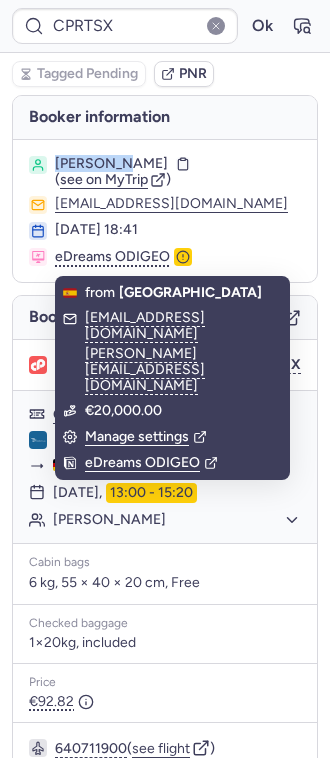 click on "[PERSON_NAME]" at bounding box center (111, 164) 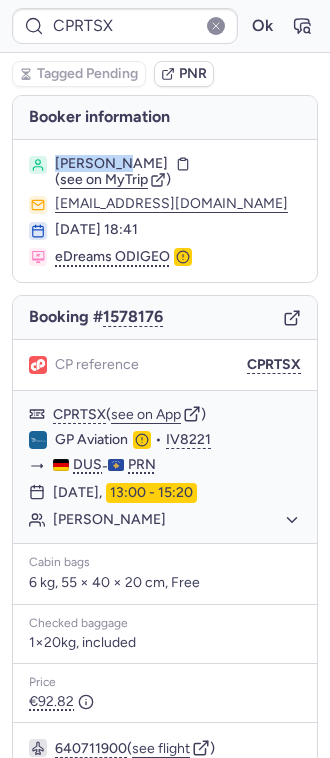 copy on "Mihriban" 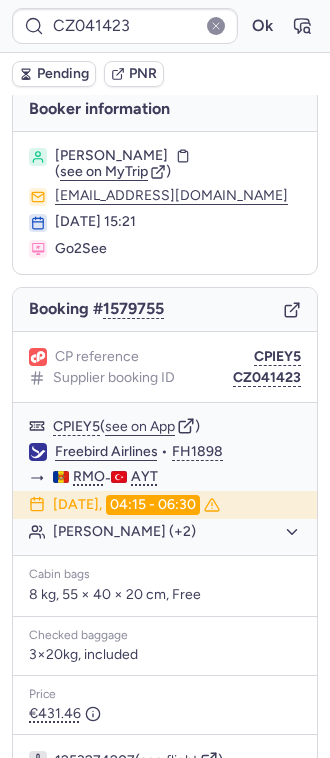 scroll, scrollTop: 225, scrollLeft: 0, axis: vertical 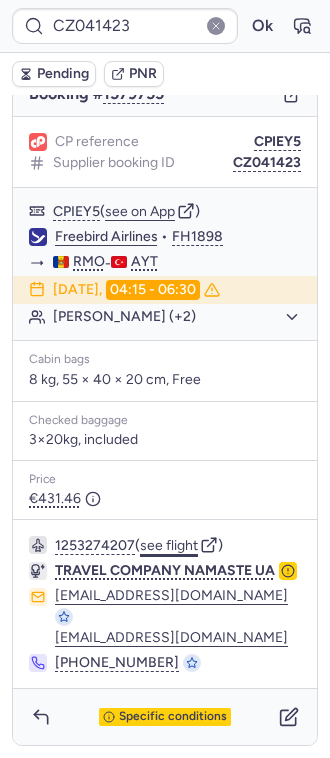 click on "see flight" 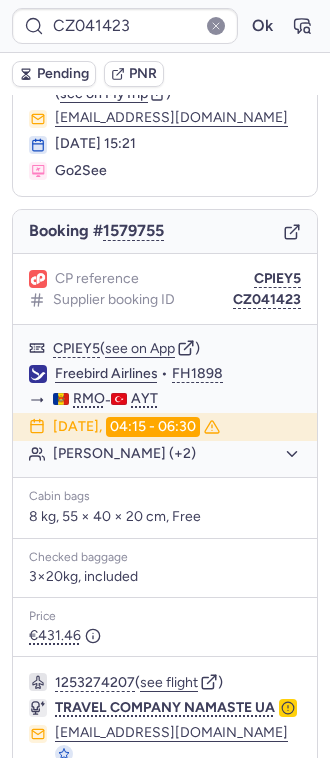 scroll, scrollTop: 0, scrollLeft: 0, axis: both 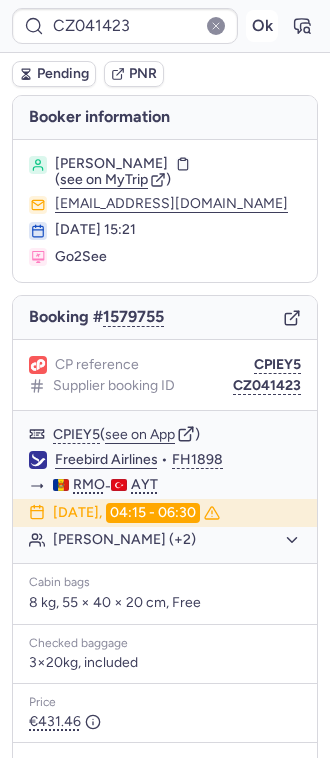 click on "Ok" at bounding box center [262, 26] 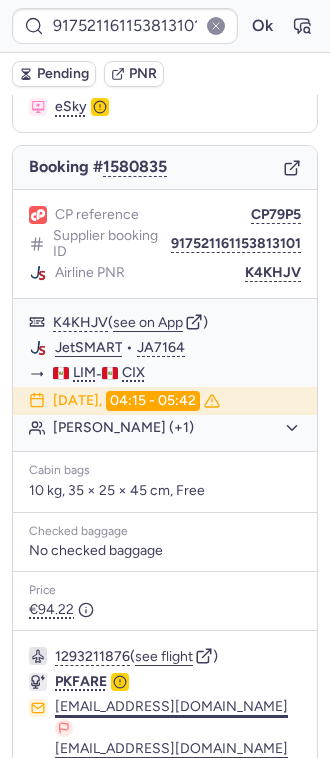 scroll, scrollTop: 281, scrollLeft: 0, axis: vertical 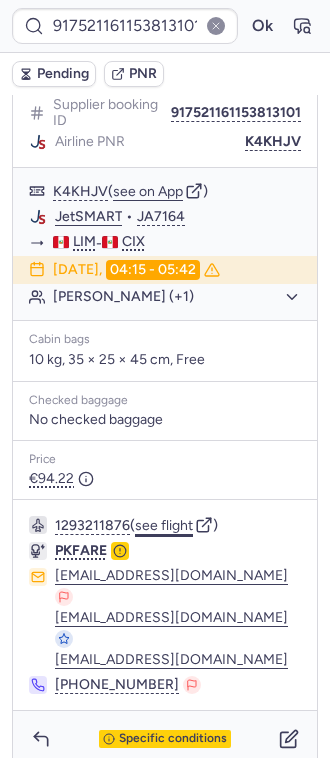 click on "see flight" 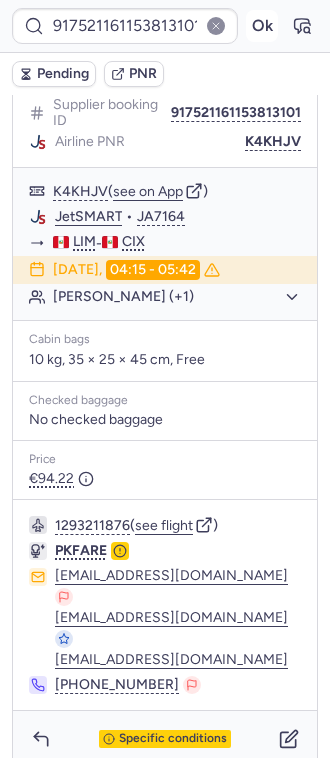 click on "Ok" at bounding box center (262, 26) 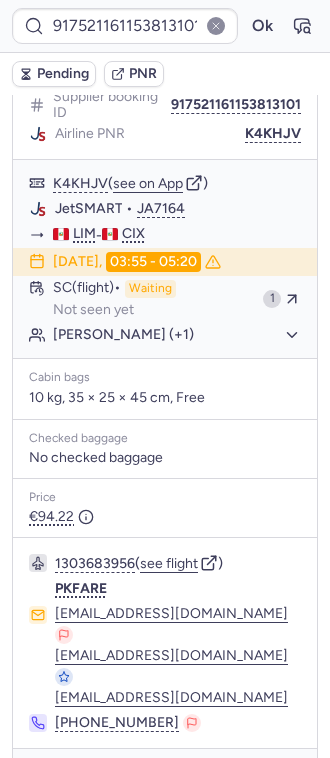 scroll, scrollTop: 281, scrollLeft: 0, axis: vertical 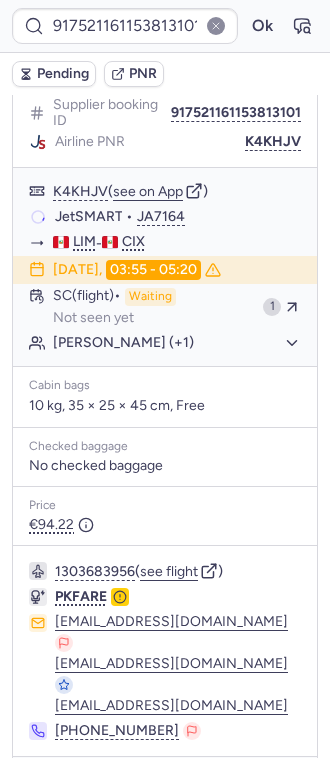 type on "CPFMWM" 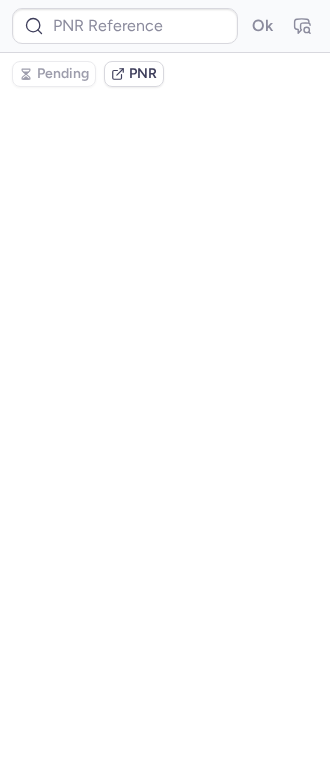 scroll, scrollTop: 0, scrollLeft: 0, axis: both 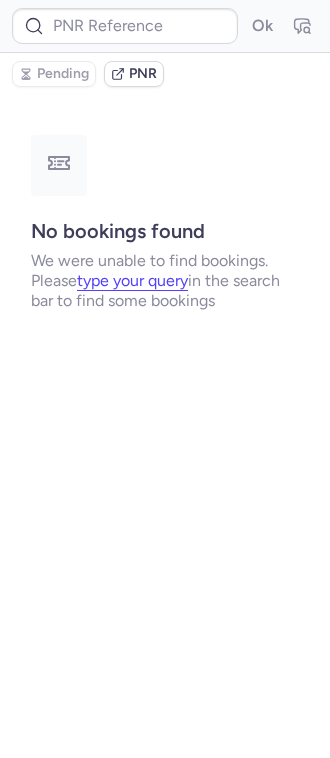 type on "917521161153813101" 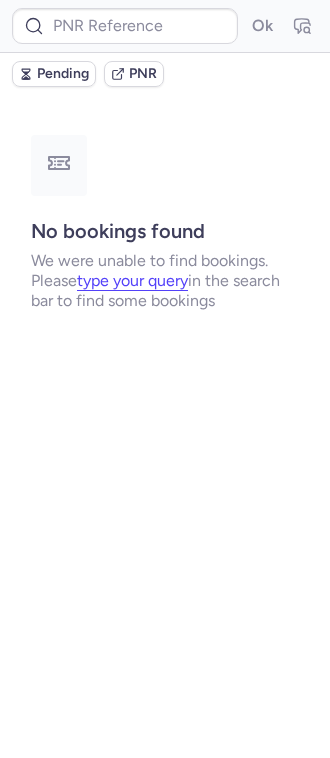 type on "CPFMWM" 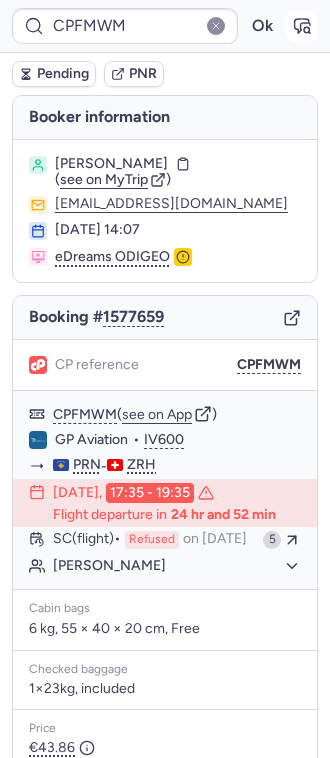 click at bounding box center [302, 26] 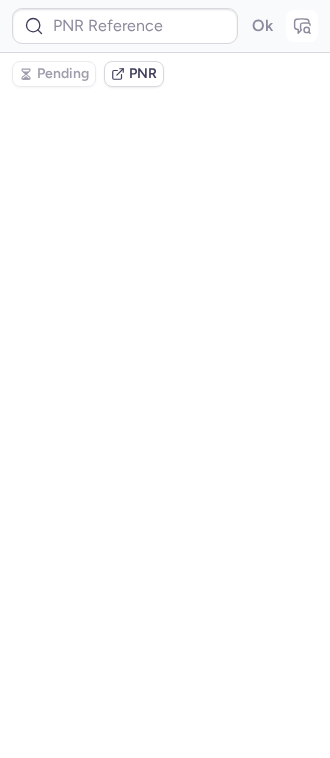 type on "CPFMWM" 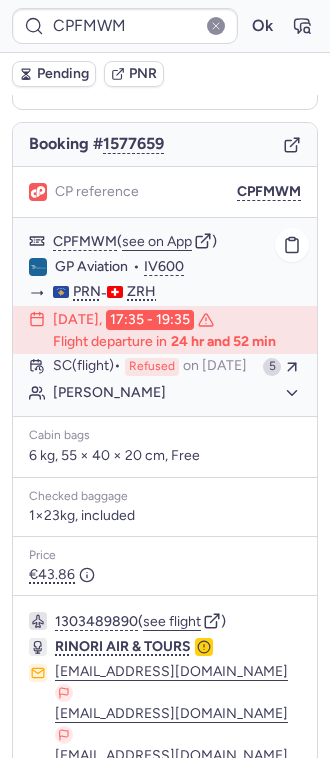 scroll, scrollTop: 0, scrollLeft: 0, axis: both 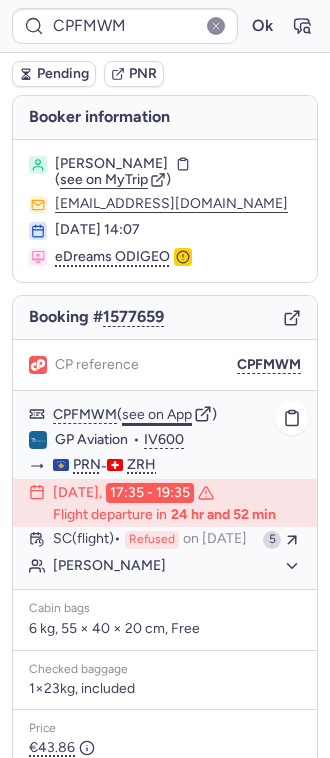 click on "see on App" 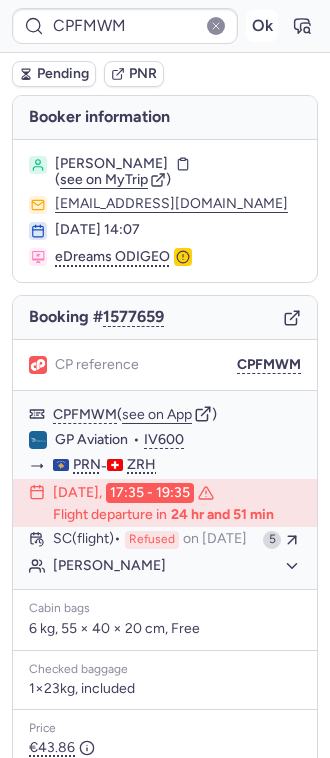 click on "Ok" at bounding box center [262, 26] 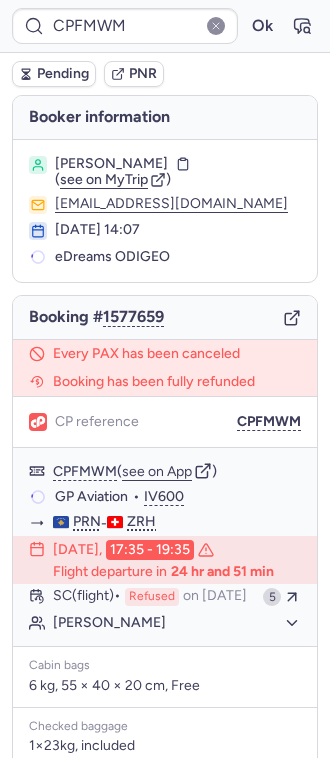 type on "IV8232" 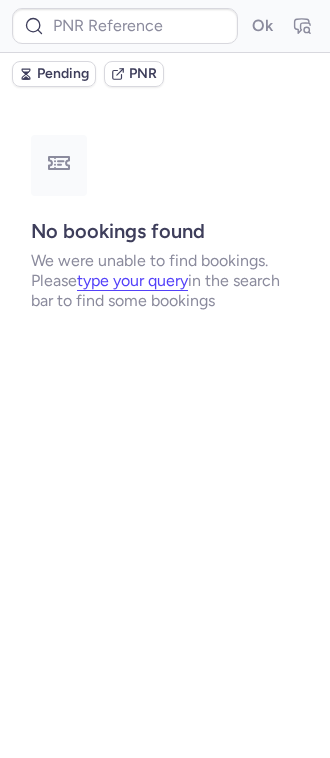 type on "DT1749705116855422" 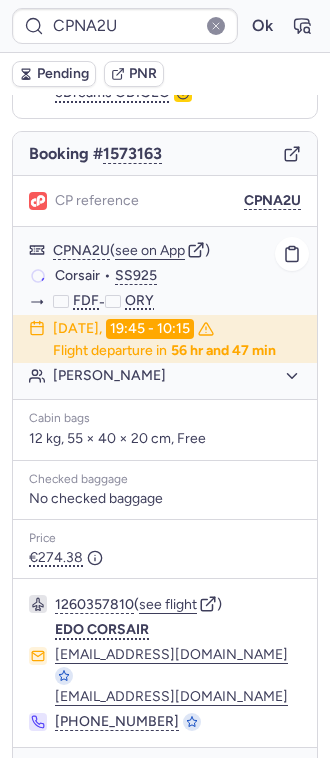 scroll, scrollTop: 206, scrollLeft: 0, axis: vertical 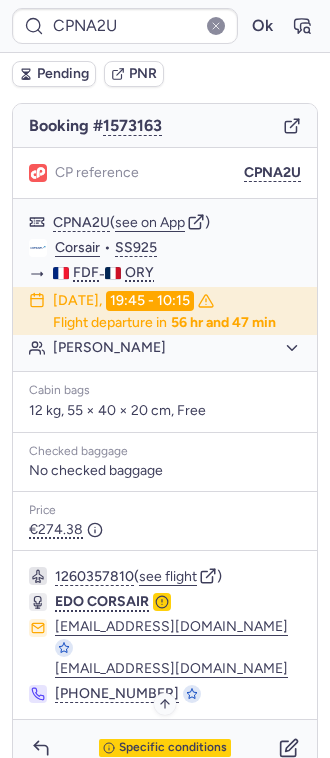 click on "Specific conditions" at bounding box center [173, 748] 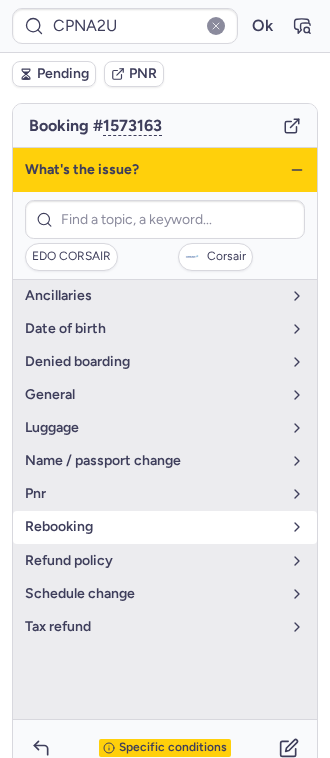 click on "rebooking" at bounding box center (153, 527) 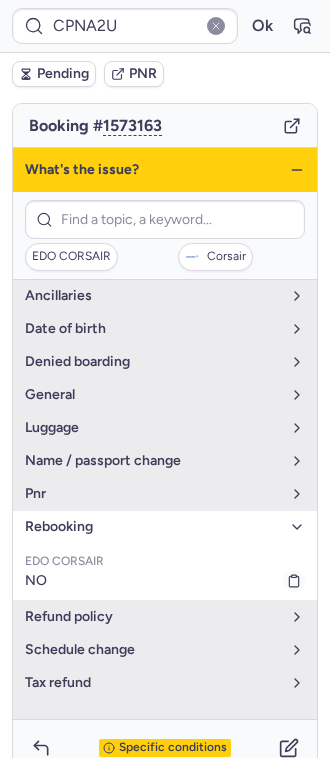 scroll, scrollTop: 0, scrollLeft: 0, axis: both 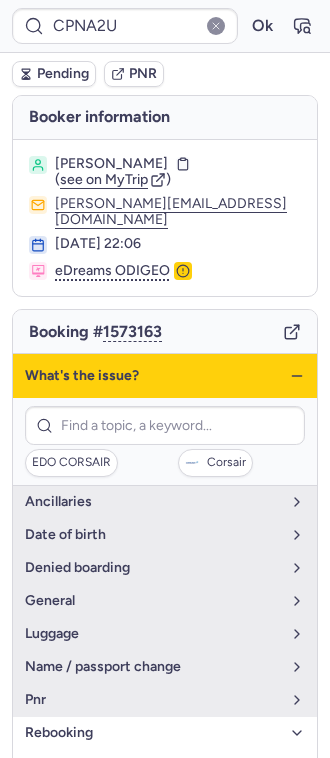 click 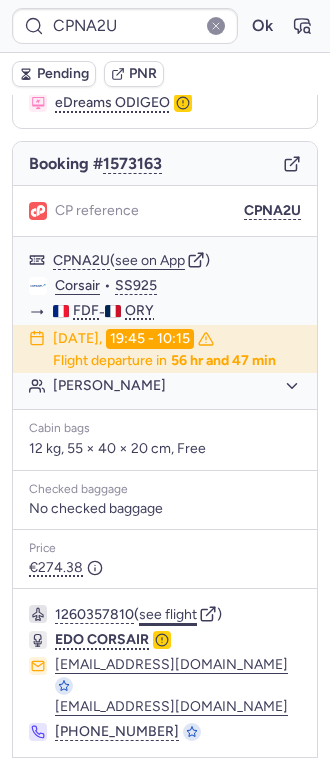 scroll, scrollTop: 206, scrollLeft: 0, axis: vertical 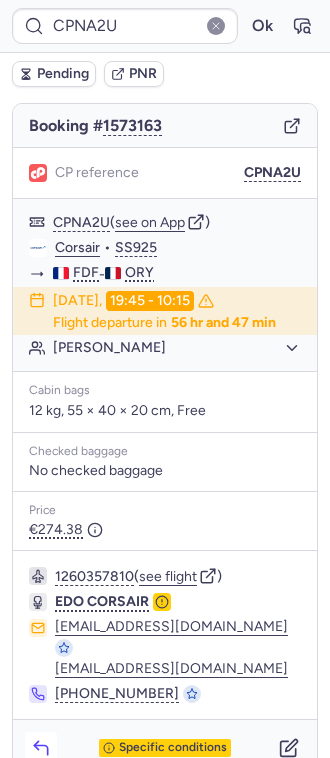 click 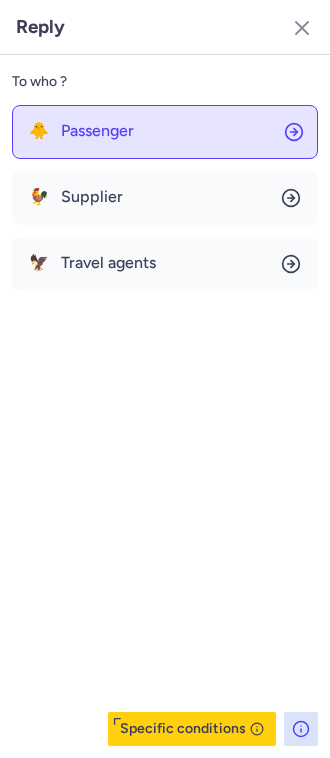 click on "Passenger" at bounding box center (97, 131) 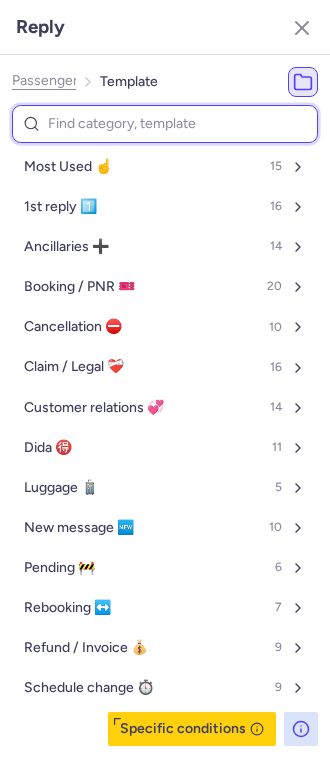 click at bounding box center (165, 124) 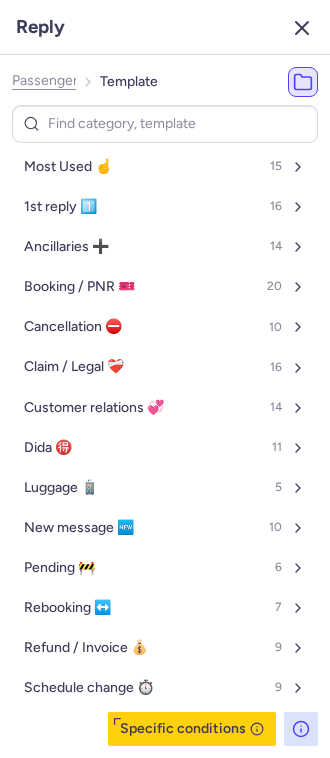 click 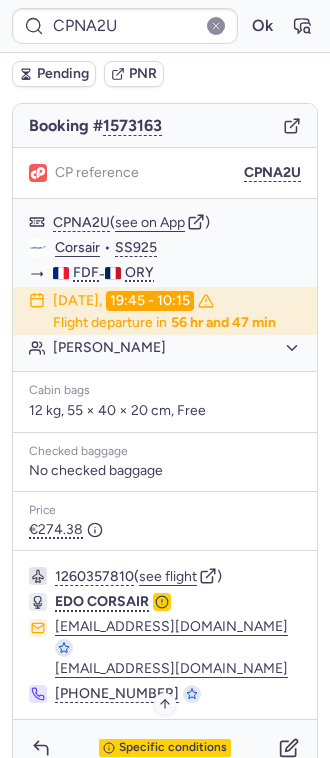 click on "Specific conditions" at bounding box center (173, 748) 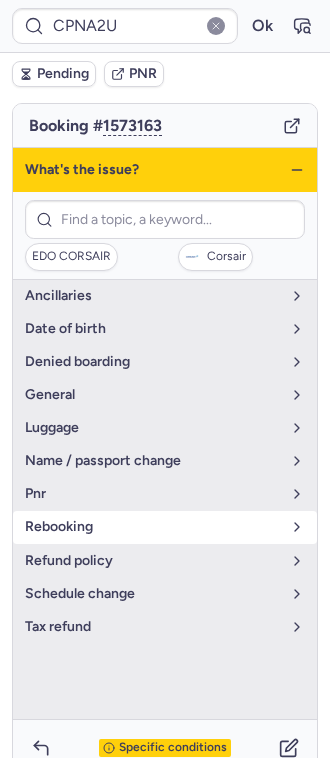 click on "rebooking" at bounding box center [153, 527] 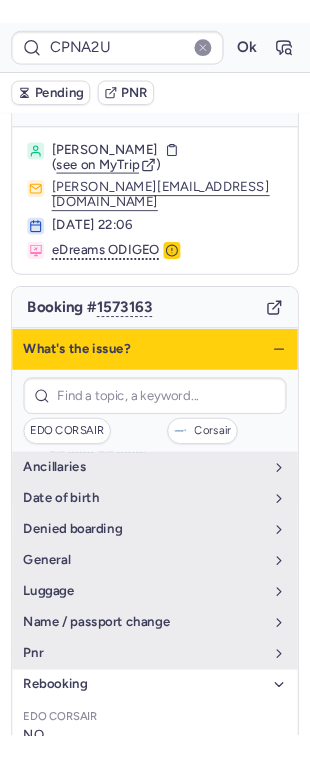 scroll, scrollTop: 0, scrollLeft: 0, axis: both 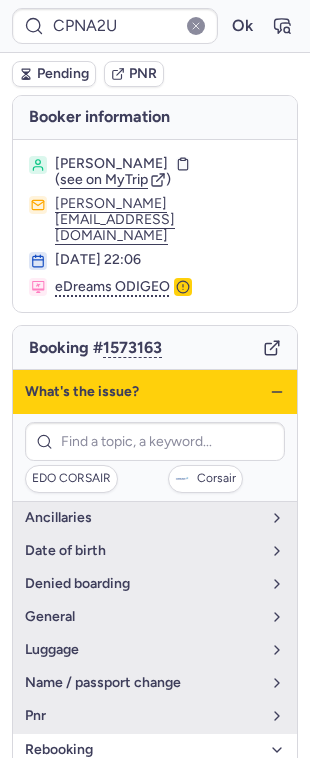 click 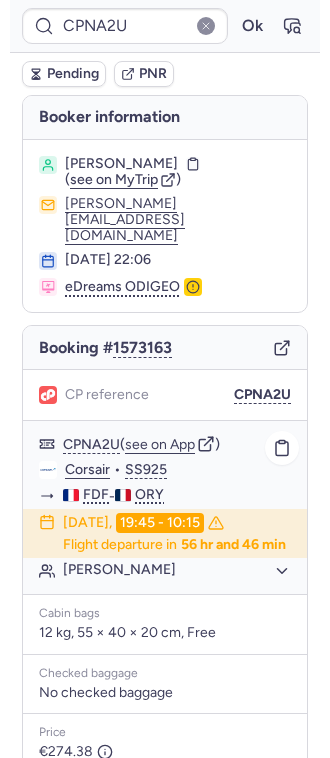 scroll, scrollTop: 206, scrollLeft: 0, axis: vertical 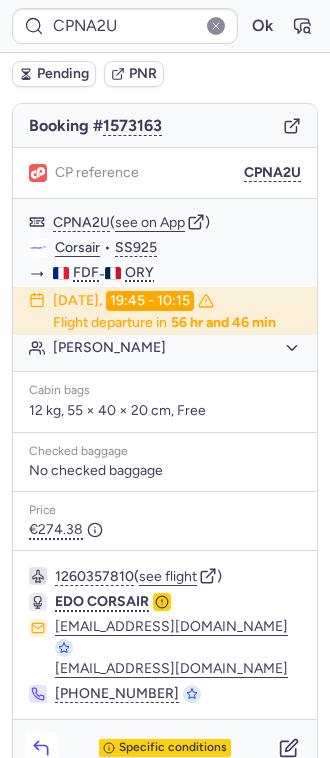 click at bounding box center (41, 748) 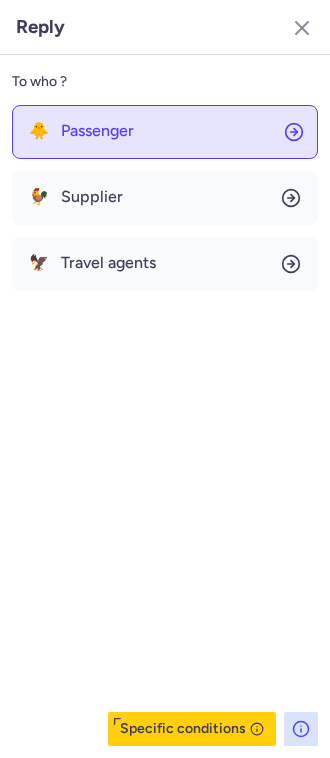 click on "🐥 Passenger" 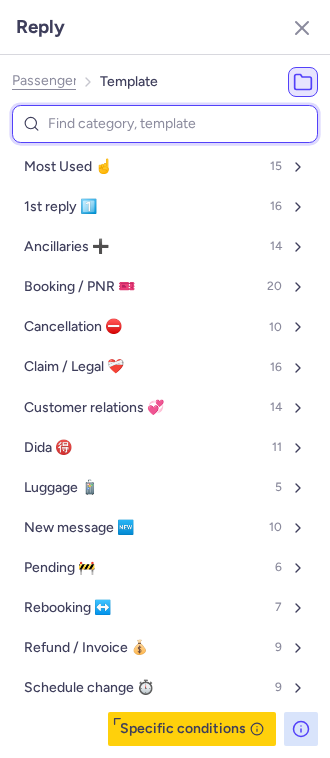 click at bounding box center (165, 124) 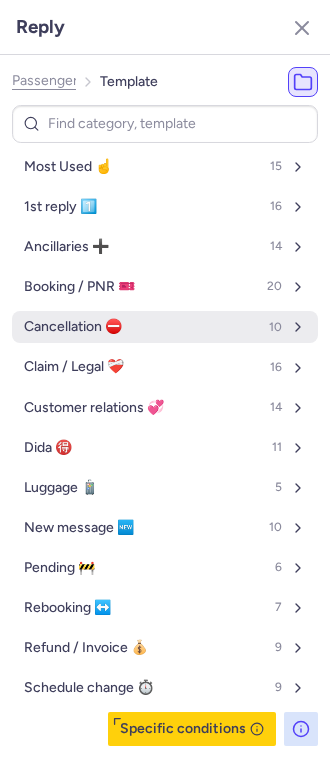 click on "Cancellation ⛔️" at bounding box center [73, 327] 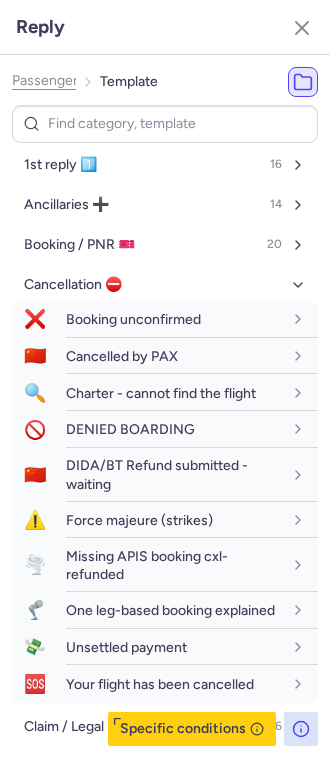 scroll, scrollTop: 0, scrollLeft: 0, axis: both 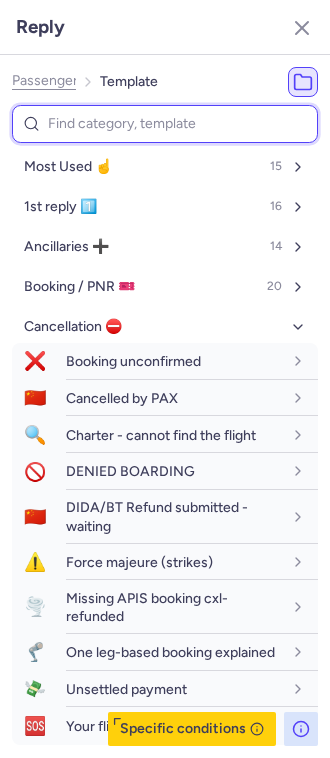 click at bounding box center (165, 124) 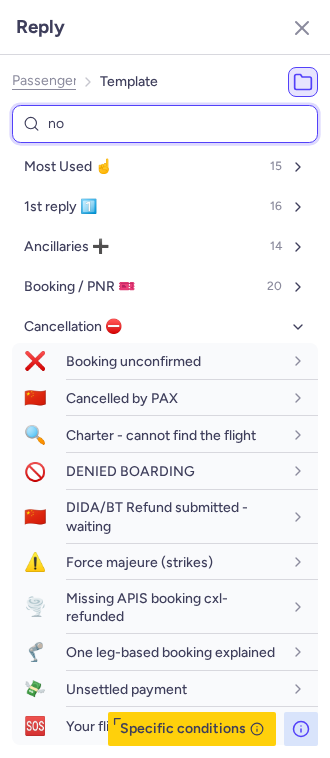 type on "non" 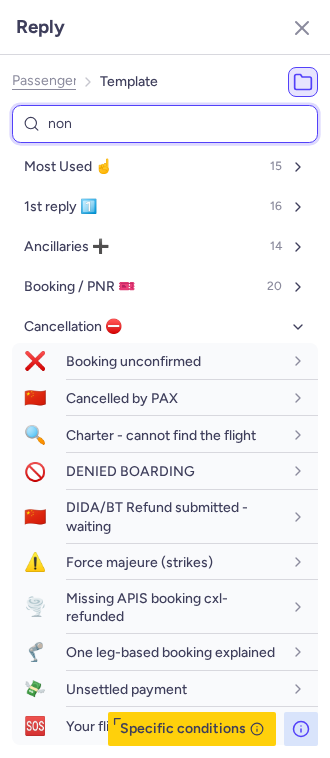select on "en" 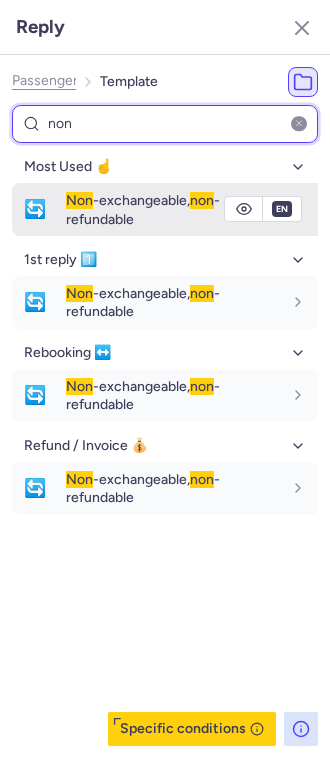 type on "non" 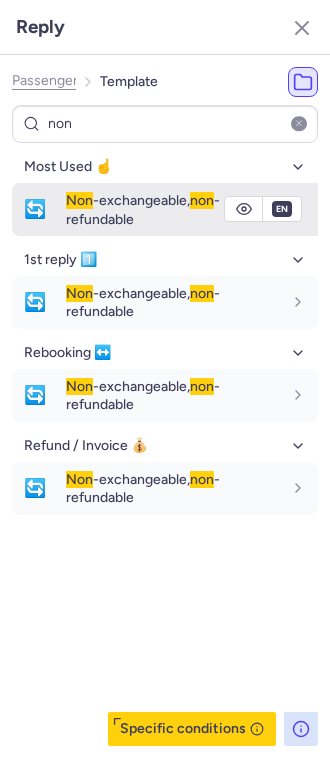 click on "Non -exchangeable,  non -refundable" at bounding box center [143, 209] 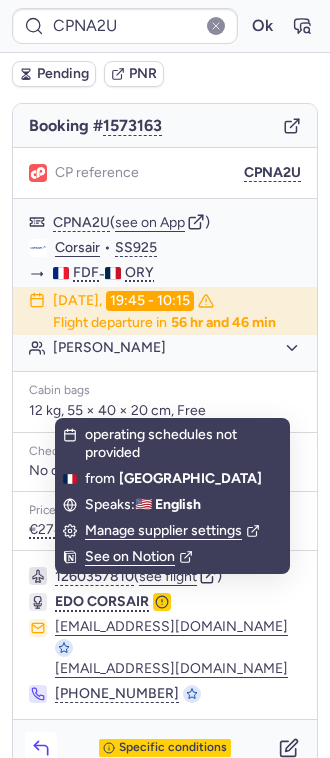 click 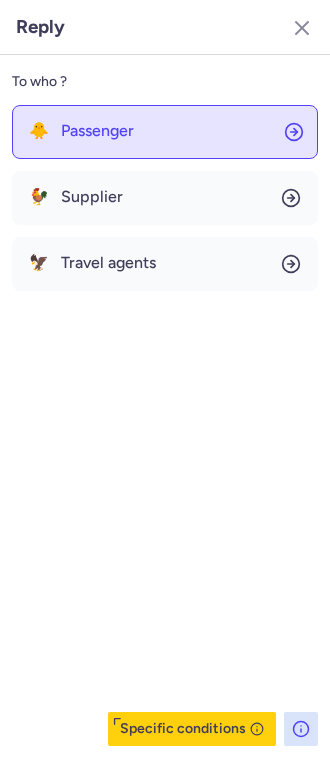 click on "🐥 Passenger" 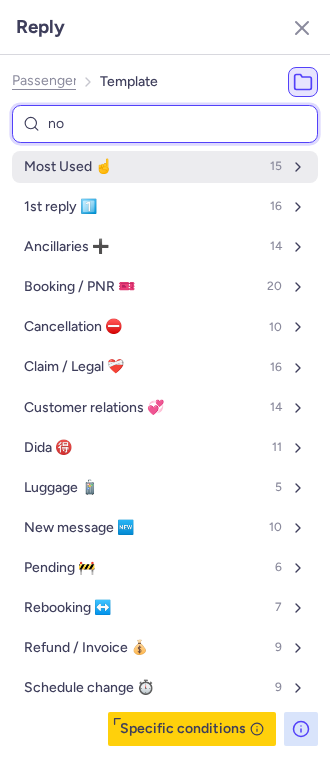 type on "non" 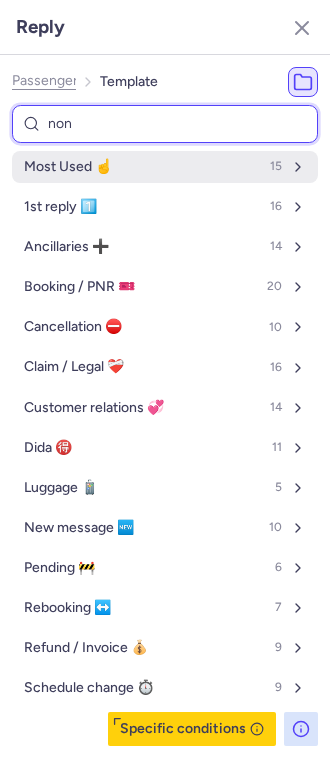 select on "en" 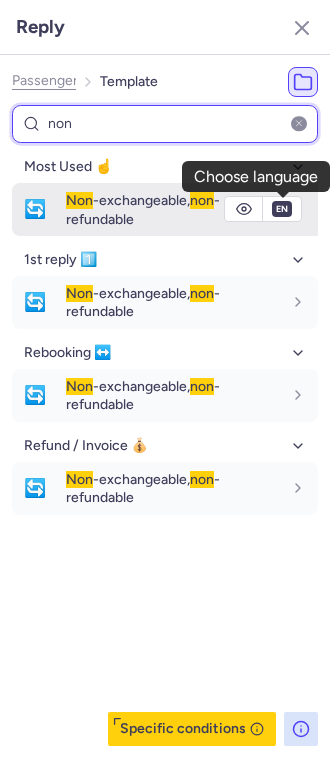 type on "non" 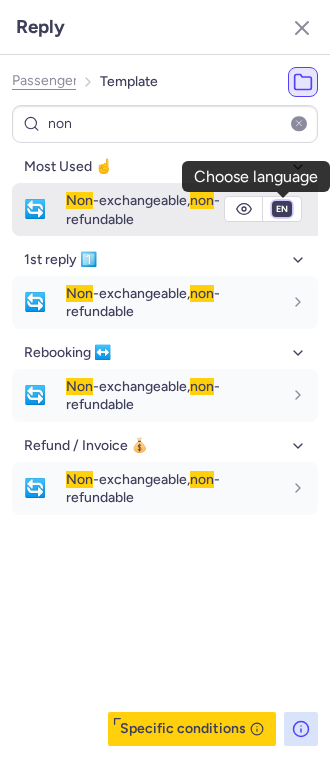 click on "fr en de nl pt es it ru" at bounding box center [282, 209] 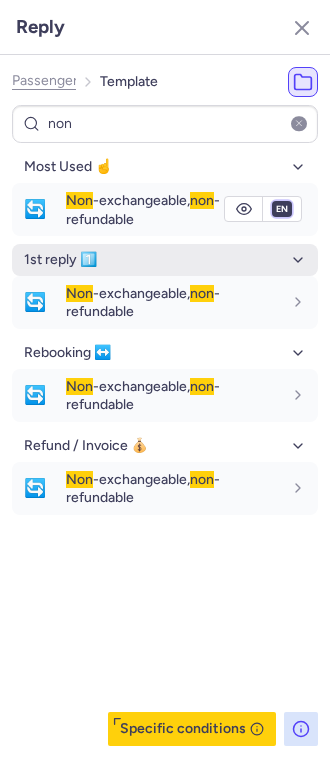 select on "fr" 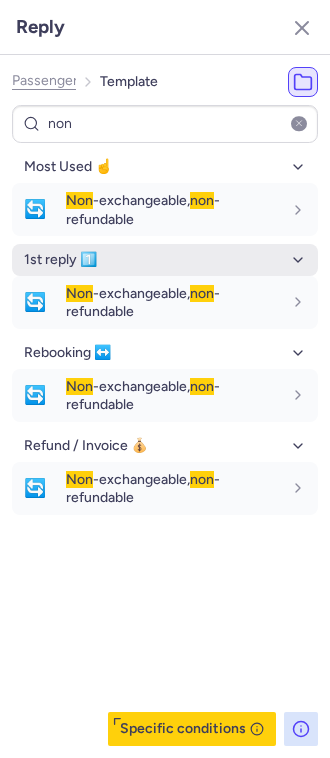 click on "fr en de nl pt es it ru" at bounding box center [282, 209] 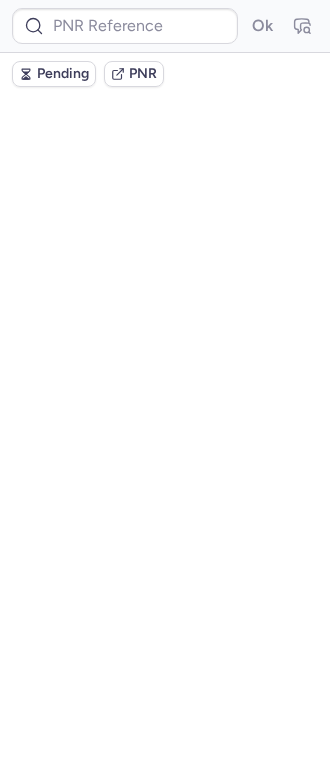 scroll, scrollTop: 0, scrollLeft: 0, axis: both 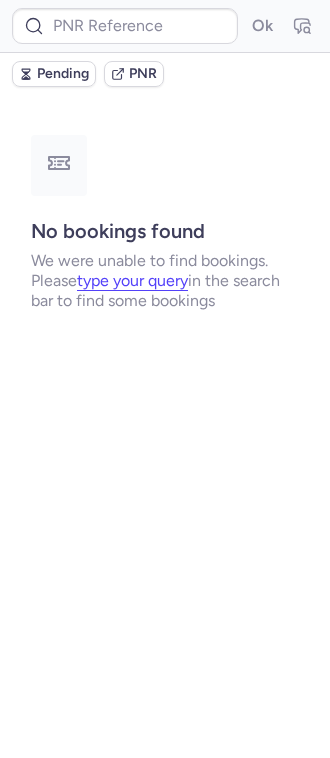 type on "CPPMZH" 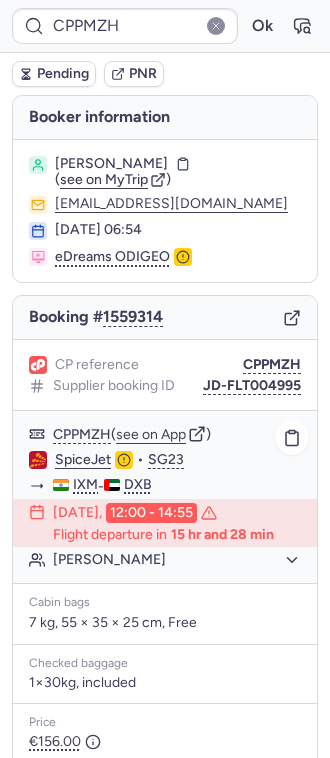 scroll, scrollTop: 206, scrollLeft: 0, axis: vertical 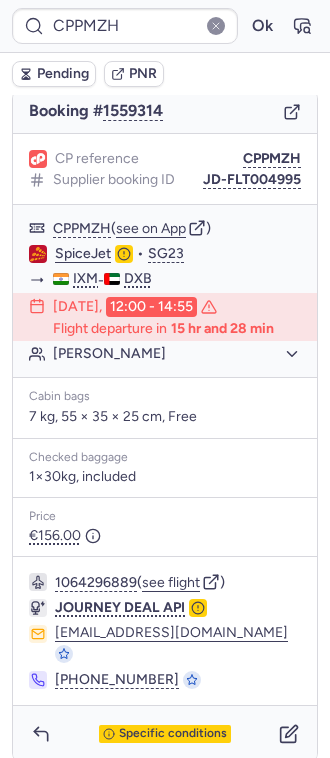 click on "1064296889  ( see flight )  JOURNEY DEAL API [EMAIL_ADDRESS][DOMAIN_NAME] [PHONE_NUMBER]" at bounding box center (165, 631) 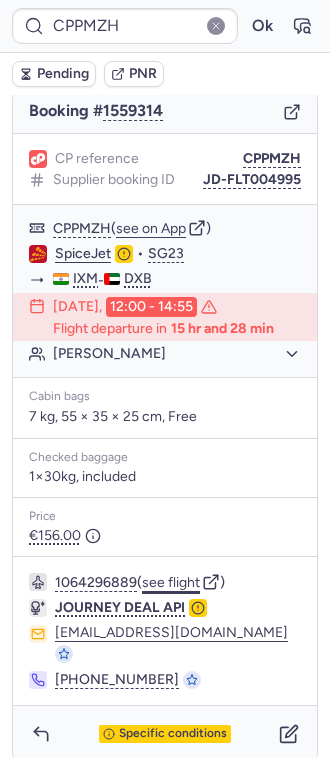 click on "see flight" 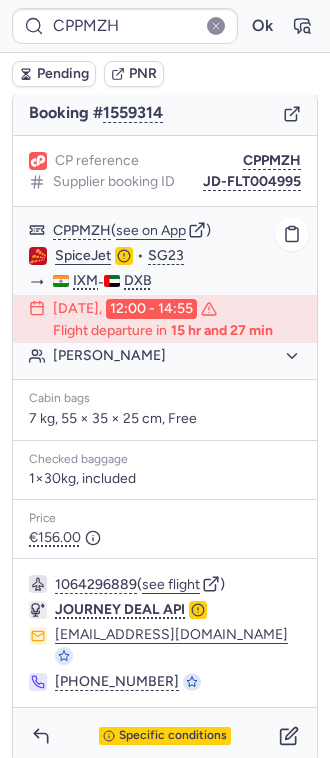 scroll, scrollTop: 206, scrollLeft: 0, axis: vertical 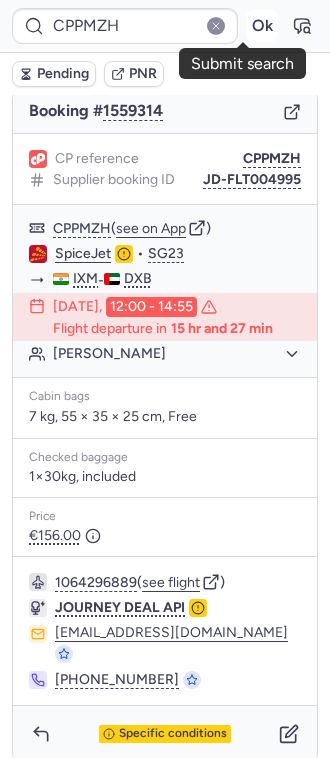 click on "Ok" at bounding box center [262, 26] 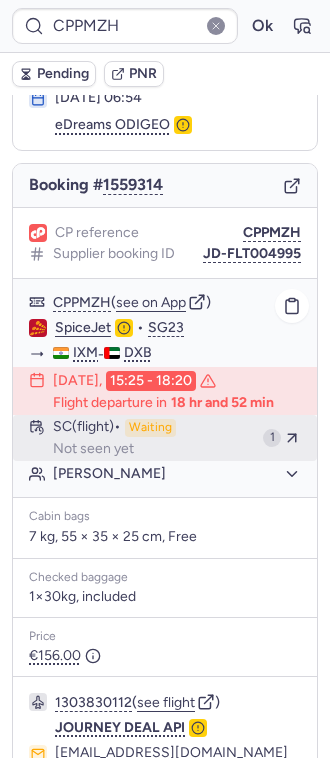 scroll, scrollTop: 0, scrollLeft: 0, axis: both 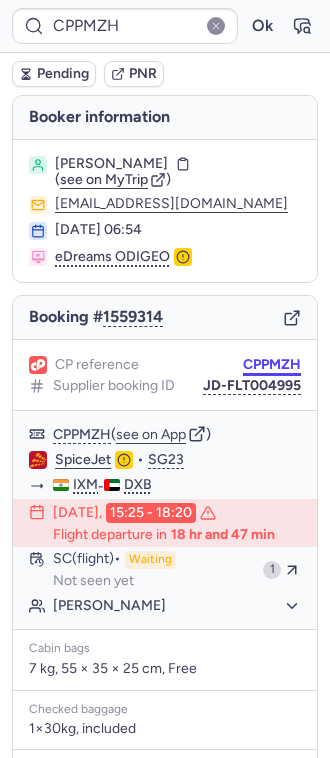 click on "CPPMZH" at bounding box center (272, 365) 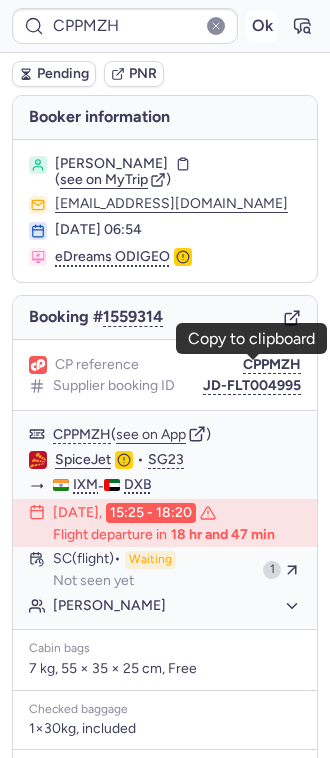 click on "Ok" at bounding box center [262, 26] 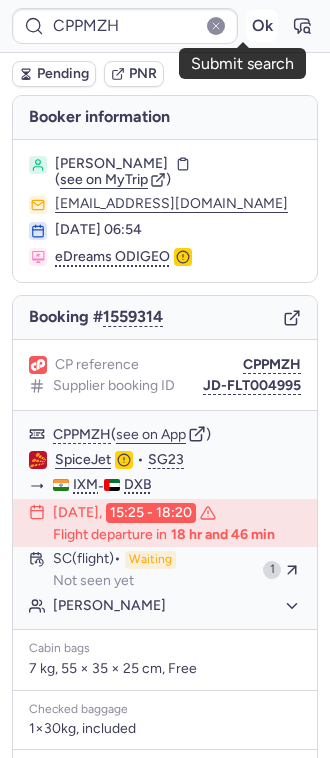 click on "Ok" at bounding box center [262, 26] 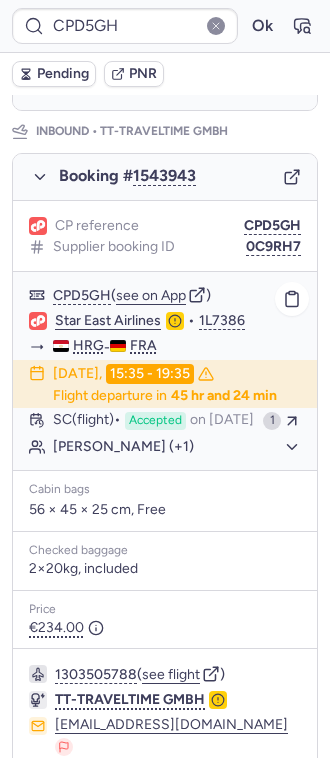 scroll, scrollTop: 1206, scrollLeft: 0, axis: vertical 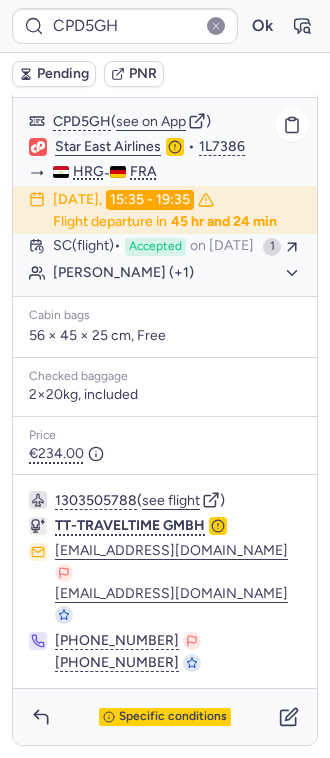 type on "CP7ZP8" 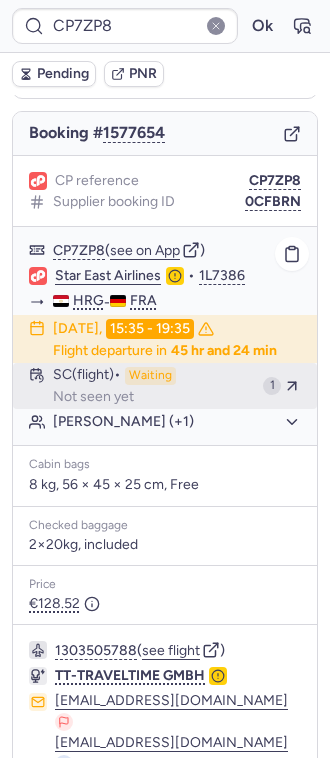 scroll, scrollTop: 0, scrollLeft: 0, axis: both 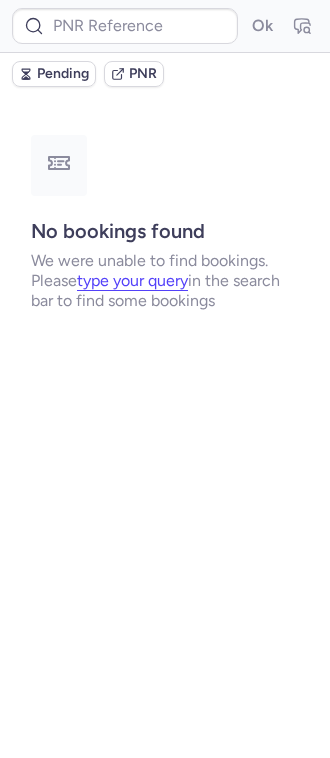 type on "CPX9PD" 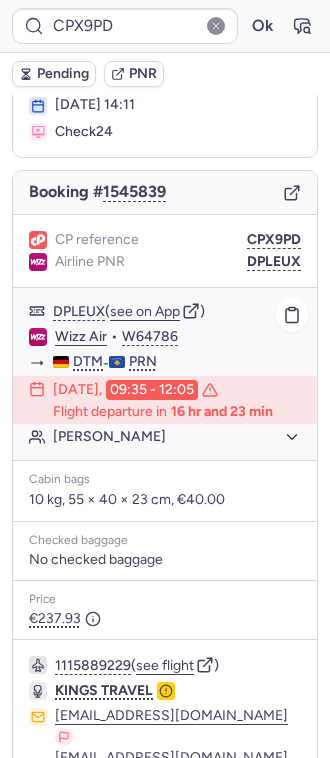 scroll, scrollTop: 0, scrollLeft: 0, axis: both 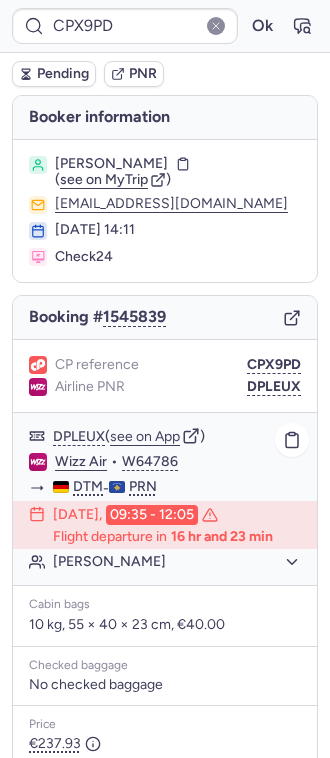 click on "Wizz Air" 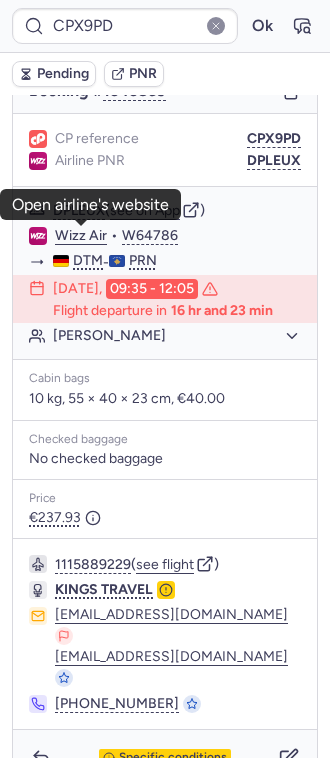 scroll, scrollTop: 230, scrollLeft: 0, axis: vertical 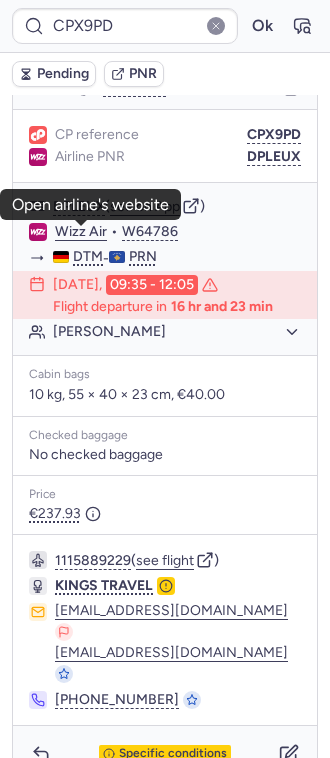 click on "Specific conditions" at bounding box center (165, 754) 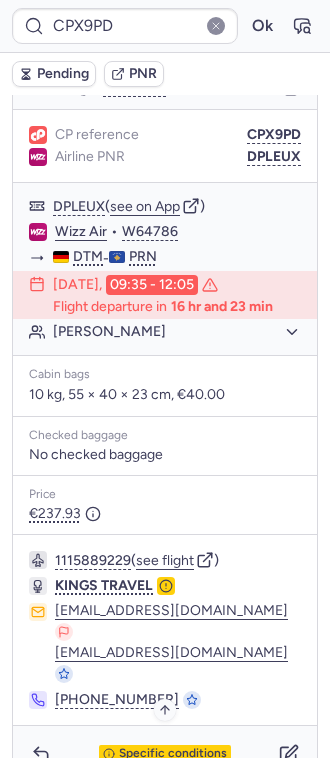 click on "Specific conditions" at bounding box center (173, 754) 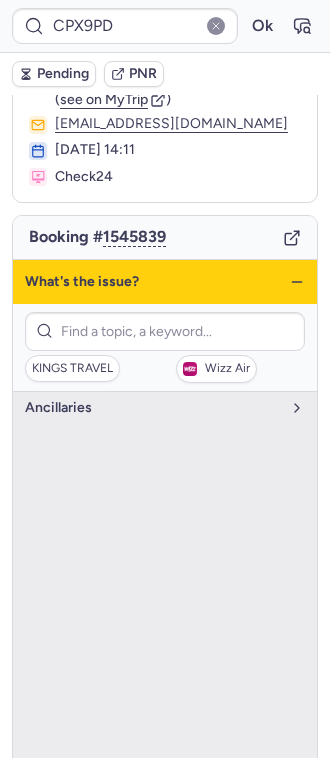 scroll, scrollTop: 0, scrollLeft: 0, axis: both 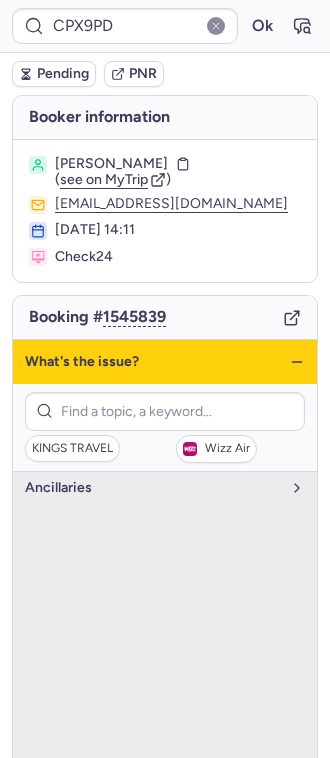 click 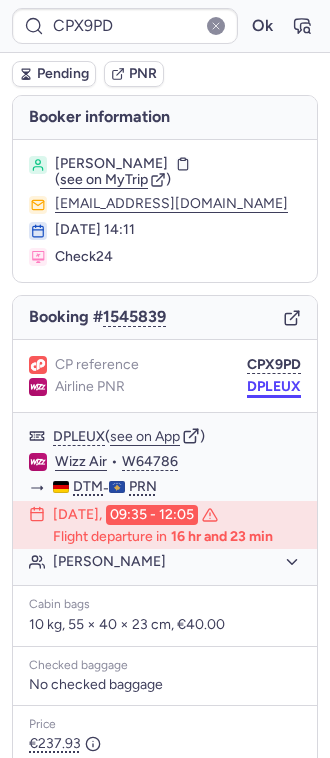 click on "DPLEUX" at bounding box center (274, 387) 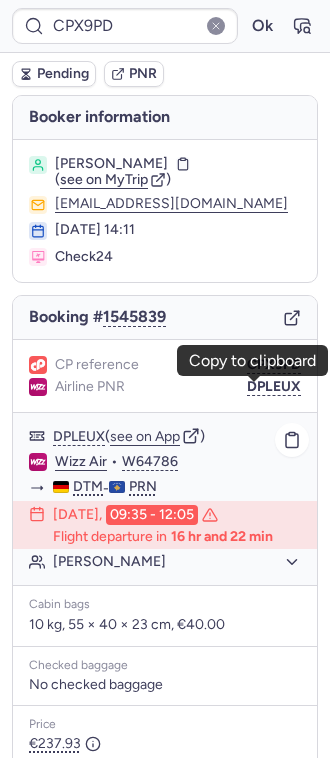 click on "Wizz Air" 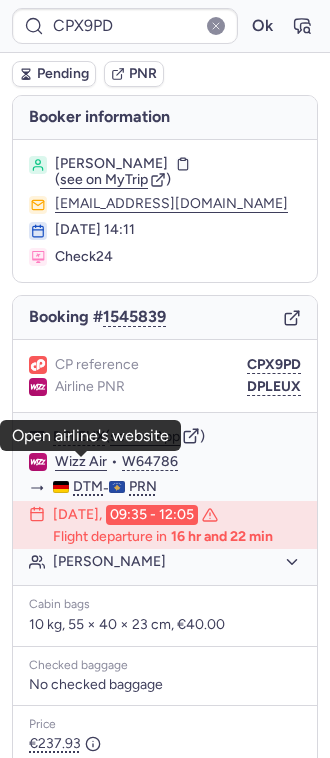 click on "[PERSON_NAME]" at bounding box center (111, 164) 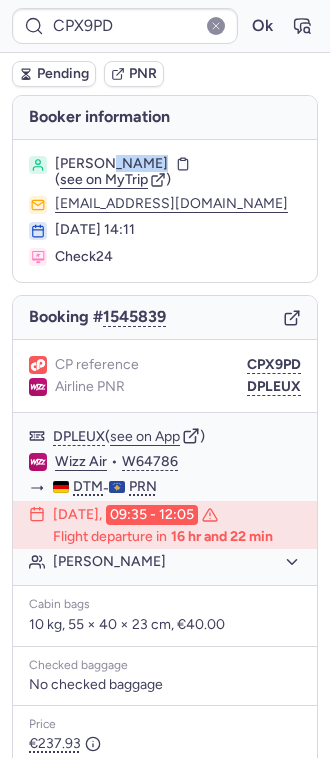 click on "[PERSON_NAME]" at bounding box center [111, 164] 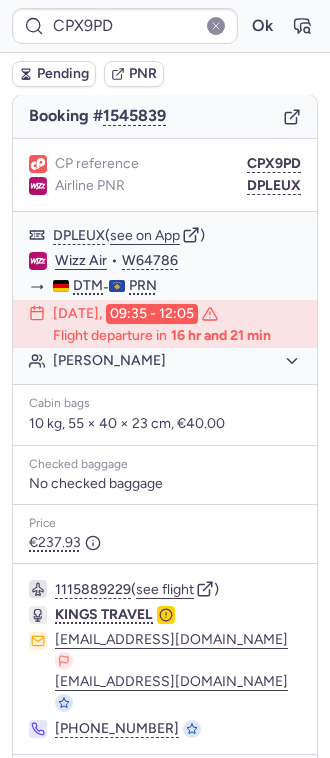 scroll, scrollTop: 230, scrollLeft: 0, axis: vertical 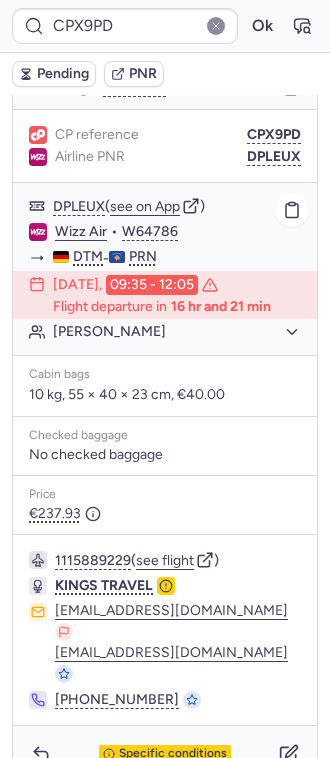 click on "DPLEUX  ( see on App )  Wizz Air  •  W64786 DTM  -  PRN [DATE]  09:35 - 12:05  Flight departure in  16 hr and 21 min [PERSON_NAME]" at bounding box center (165, 269) 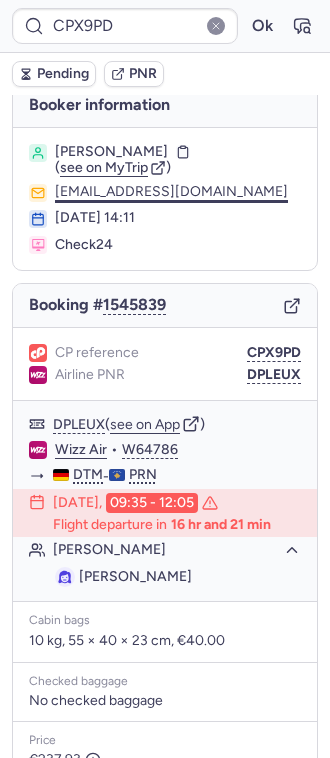 scroll, scrollTop: 0, scrollLeft: 0, axis: both 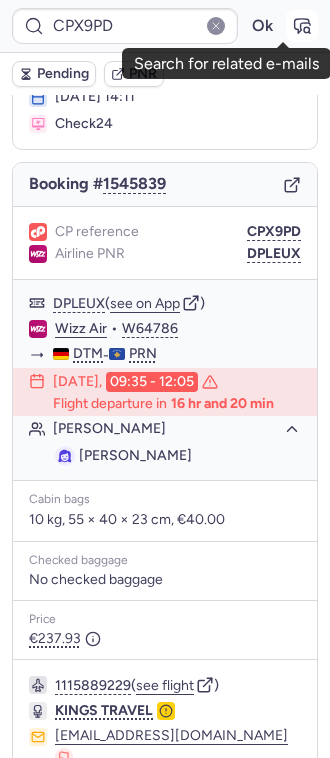 click 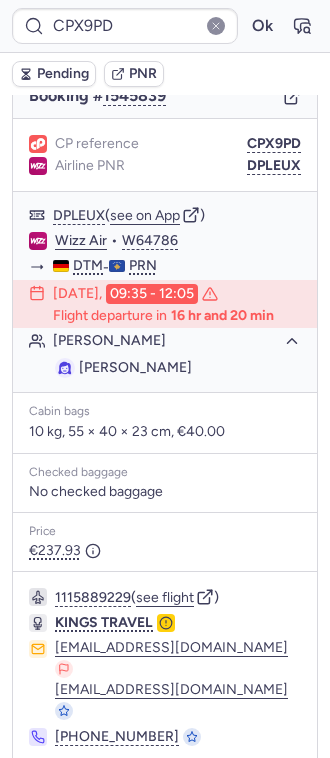 scroll, scrollTop: 258, scrollLeft: 0, axis: vertical 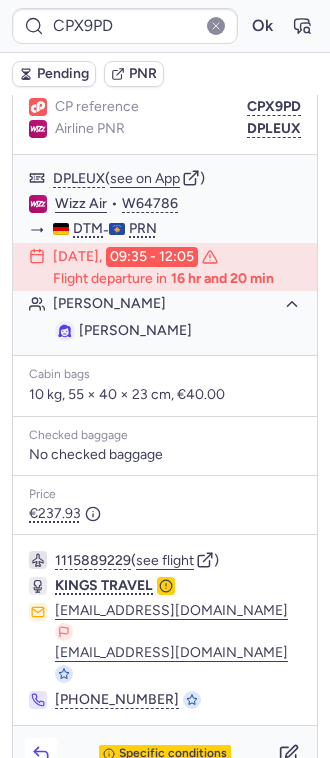 click 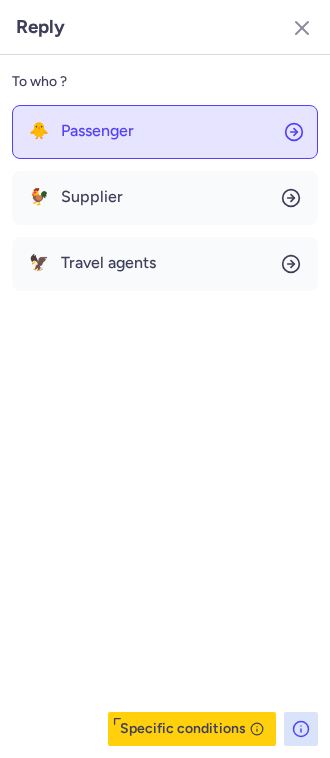 click on "🐥 Passenger" 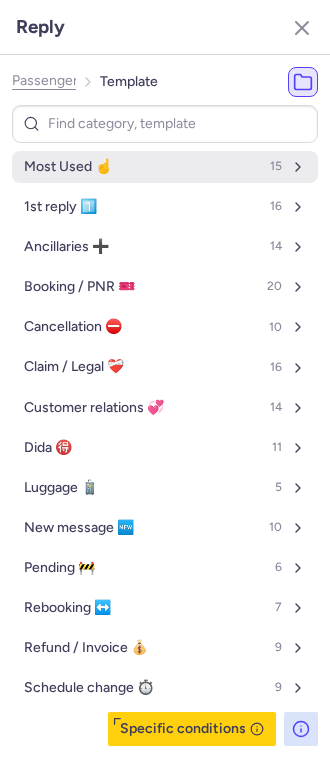 click on "Most Used ☝️ 15" at bounding box center (165, 167) 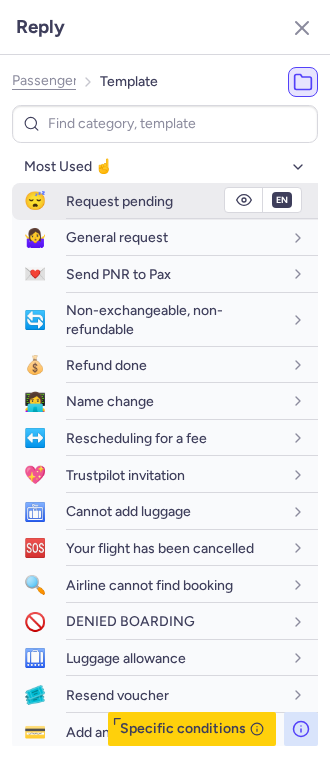 click on "Request pending" at bounding box center (119, 201) 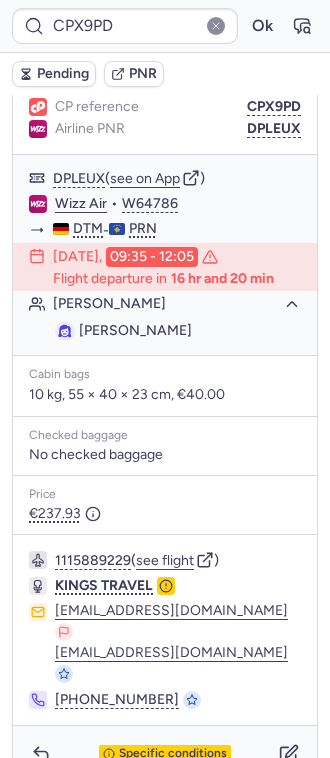 click on "Specific conditions" at bounding box center (165, 754) 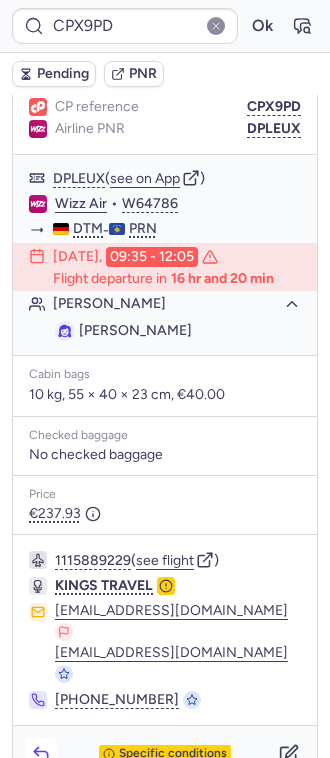 click at bounding box center (41, 754) 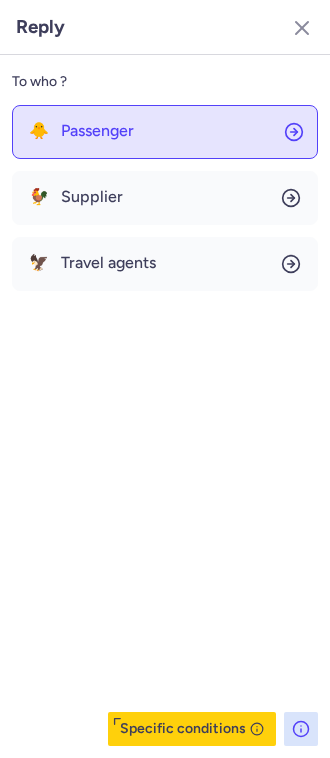 click on "🐥 Passenger" 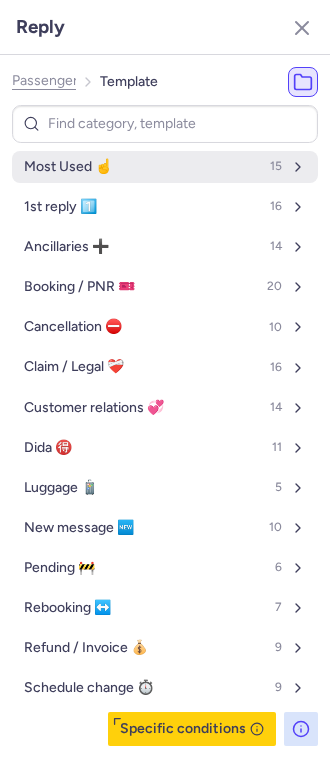 click on "Most Used ☝️" at bounding box center [68, 167] 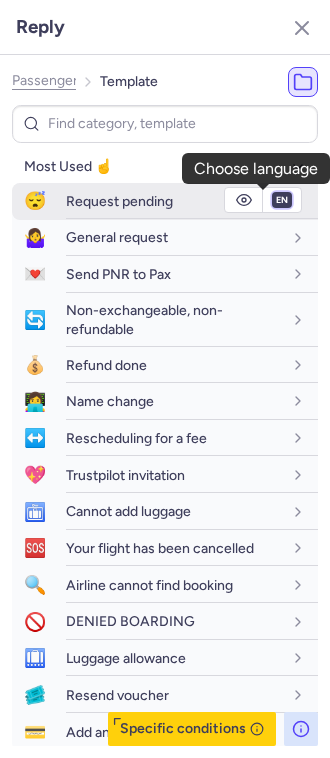 click on "fr en de nl pt es it ru" at bounding box center [282, 200] 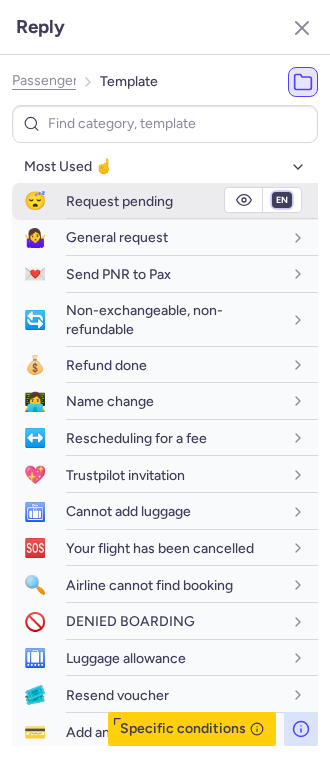 select on "de" 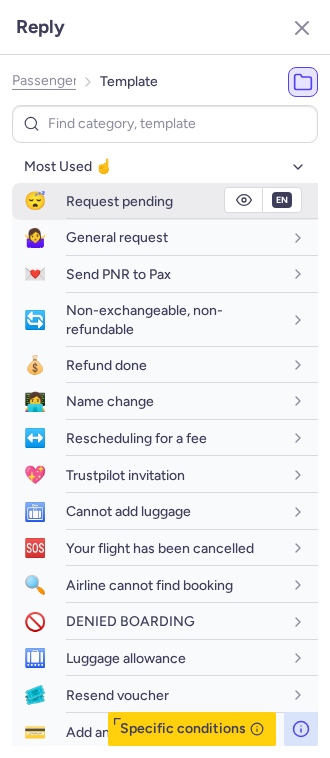 click on "fr en de nl pt es it ru" at bounding box center (282, 200) 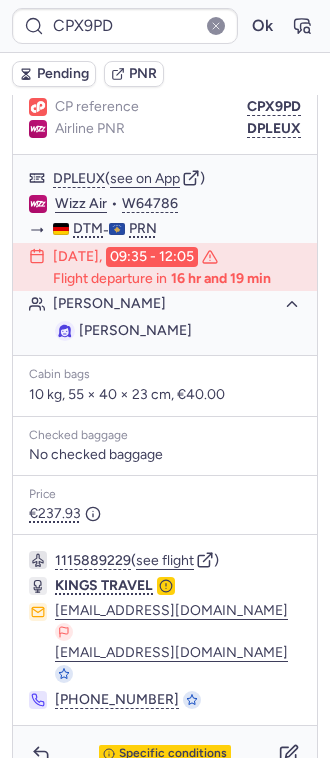 click on "Pending" at bounding box center [63, 74] 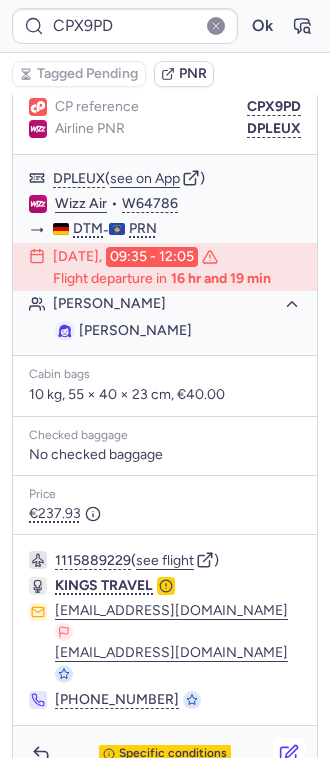 click at bounding box center [289, 754] 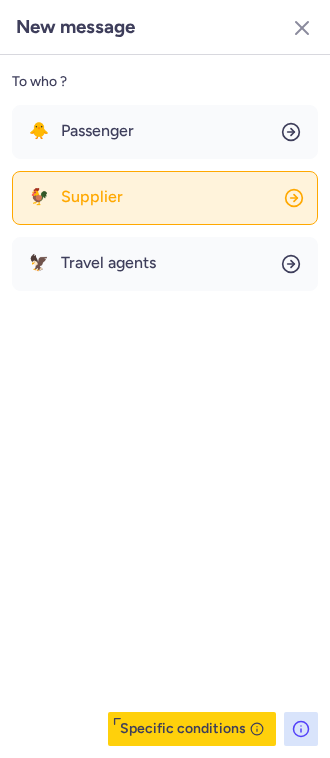click on "🐓 Supplier" 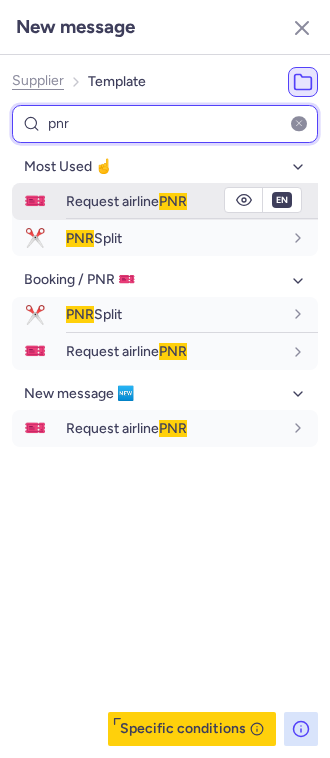 type on "pnr" 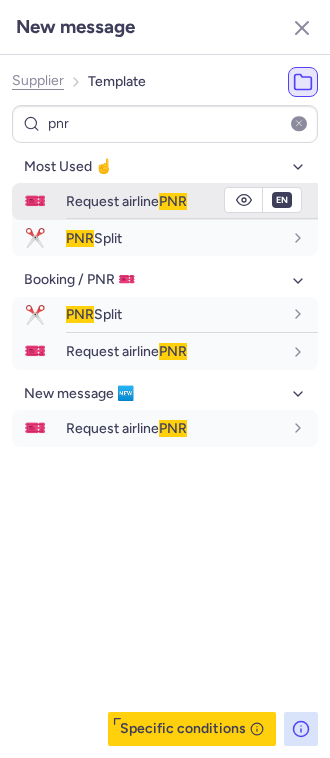 click on "Request airline  PNR" at bounding box center [126, 201] 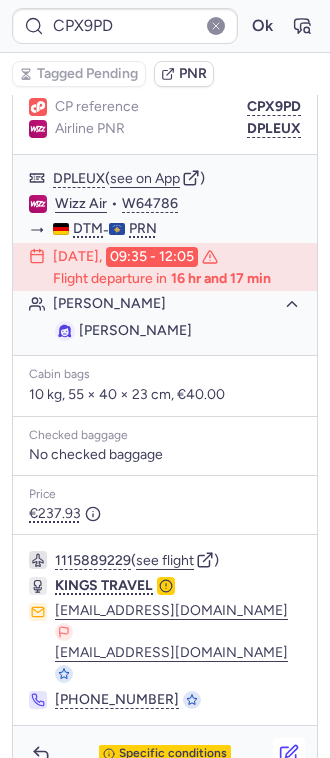 click 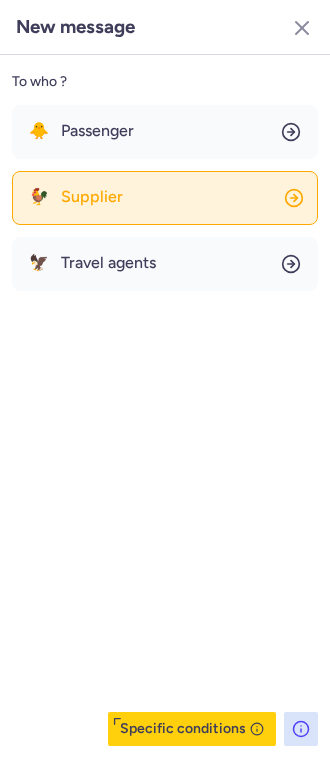 click on "🐓 Supplier" 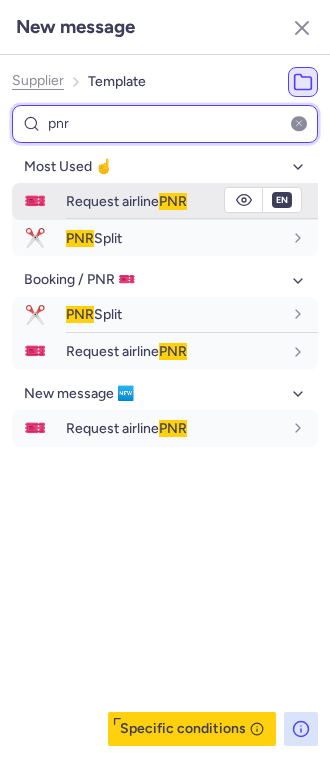 type on "pnr" 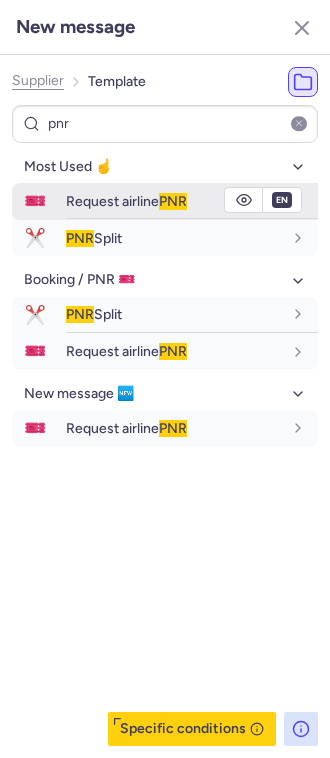 click on "Request airline  PNR" at bounding box center [192, 201] 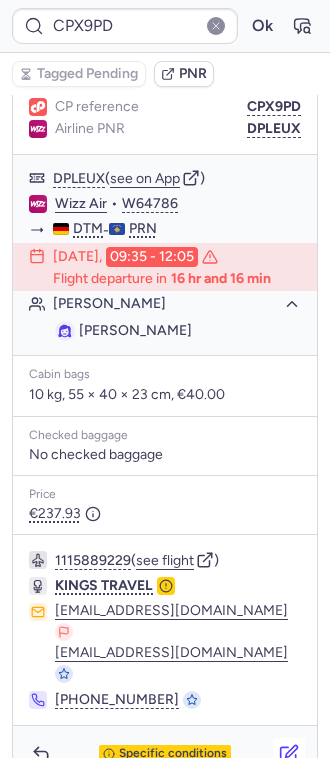 click 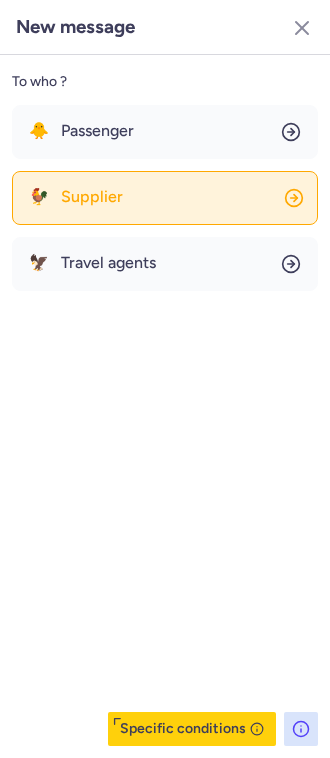 click on "Supplier" at bounding box center (92, 197) 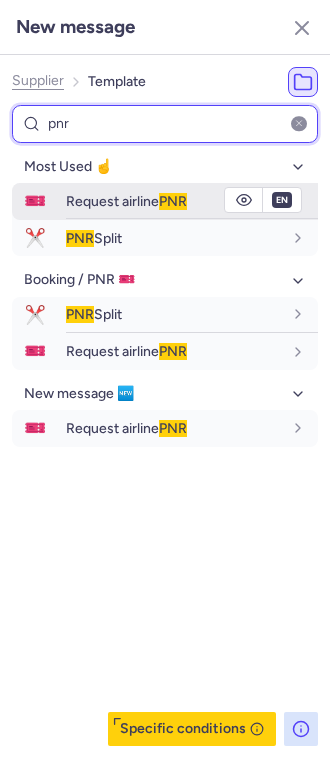 type on "pnr" 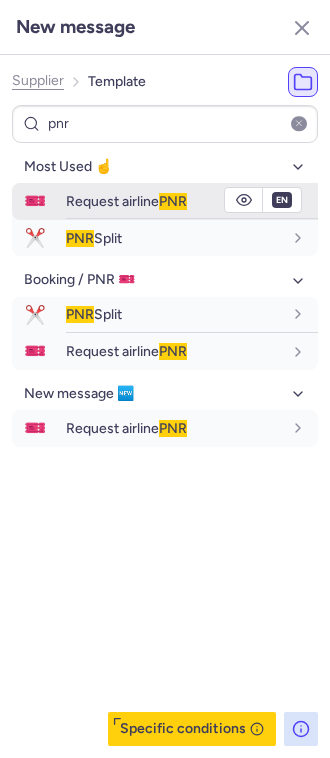 click on "PNR" at bounding box center (173, 201) 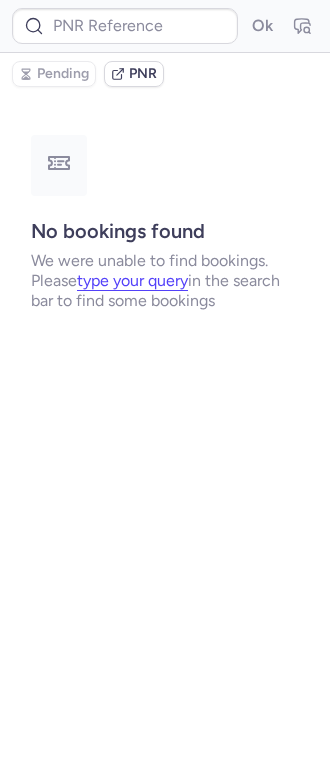 scroll, scrollTop: 0, scrollLeft: 0, axis: both 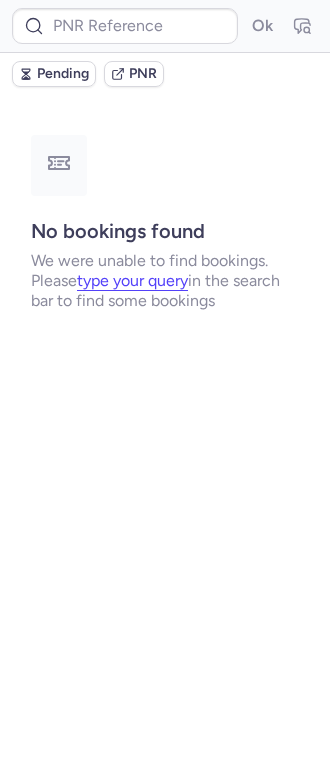 type on "CPX9PD" 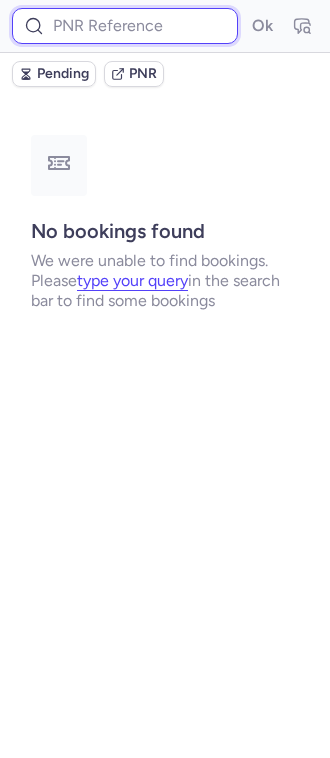 click at bounding box center [125, 26] 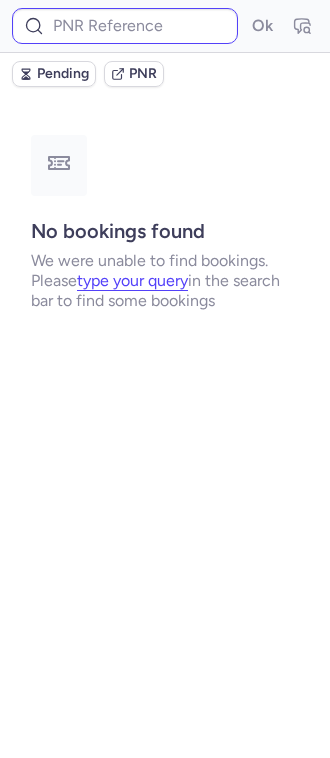 type on "CPRN2D" 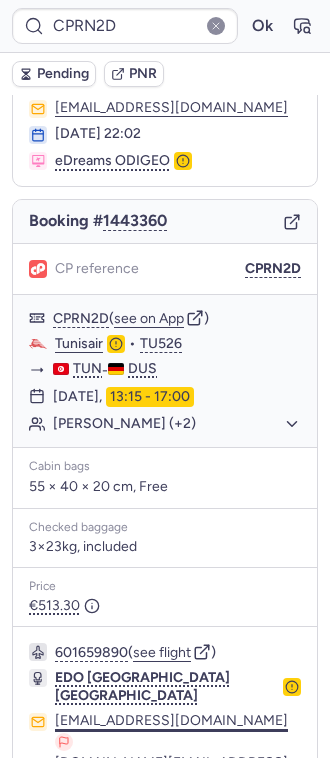 scroll, scrollTop: 209, scrollLeft: 0, axis: vertical 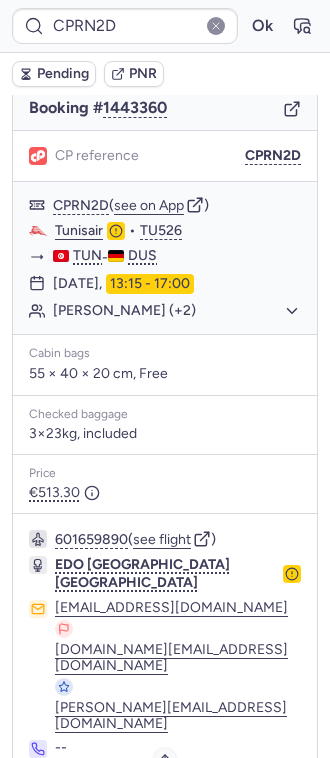 click on "Specific conditions" at bounding box center [173, 803] 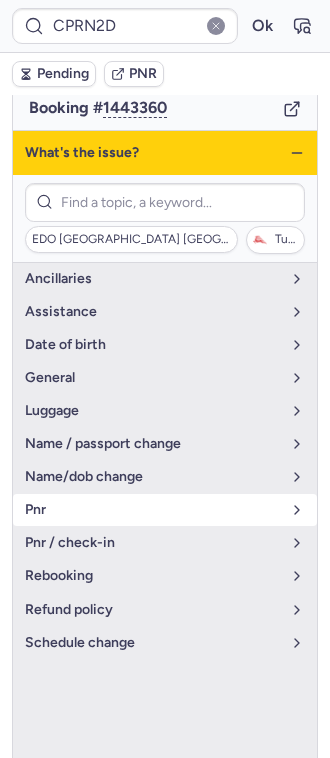 click on "pnr" at bounding box center [153, 510] 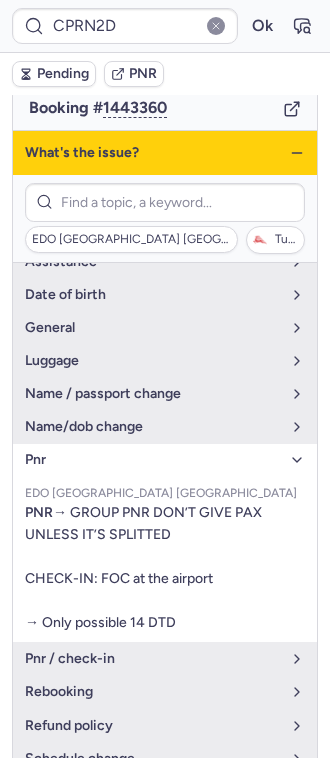 scroll, scrollTop: 160, scrollLeft: 0, axis: vertical 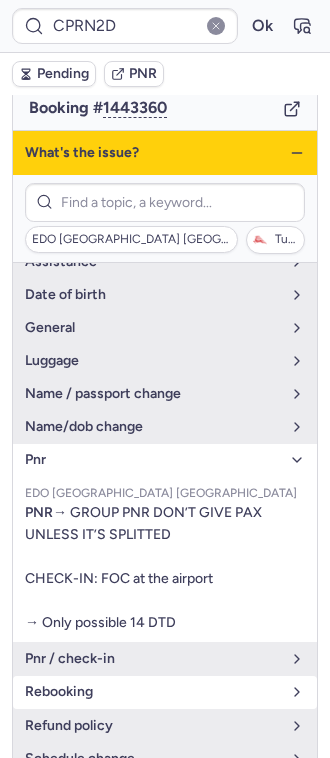 click on "rebooking" at bounding box center [165, 692] 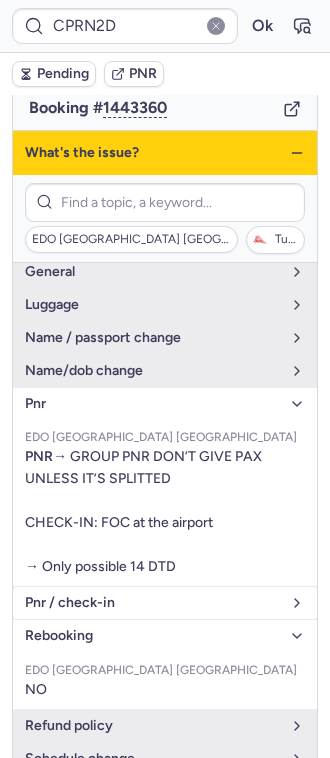 drag, startPoint x: 136, startPoint y: 576, endPoint x: 134, endPoint y: 564, distance: 12.165525 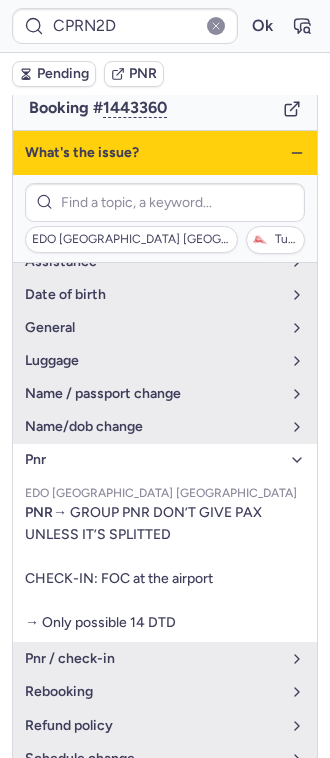 scroll, scrollTop: 166, scrollLeft: 0, axis: vertical 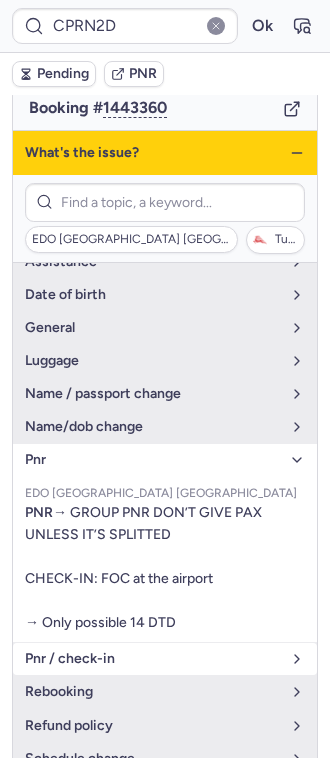 click on "pnr / check-in" at bounding box center (153, 659) 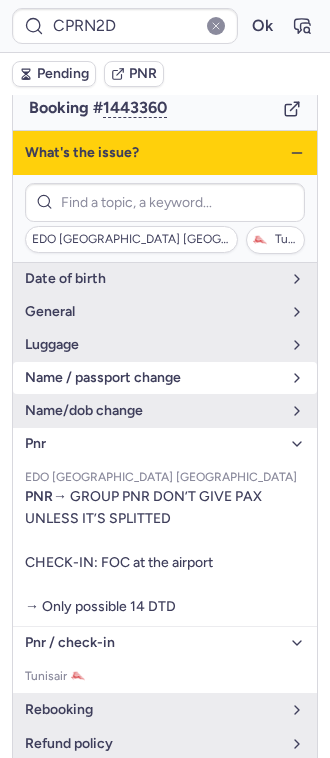 scroll, scrollTop: 0, scrollLeft: 0, axis: both 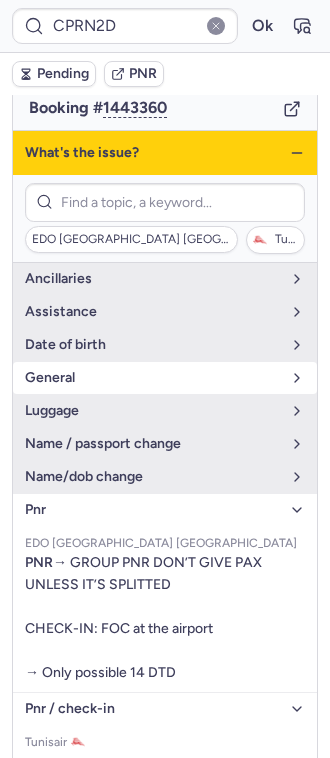 click on "general" at bounding box center [153, 378] 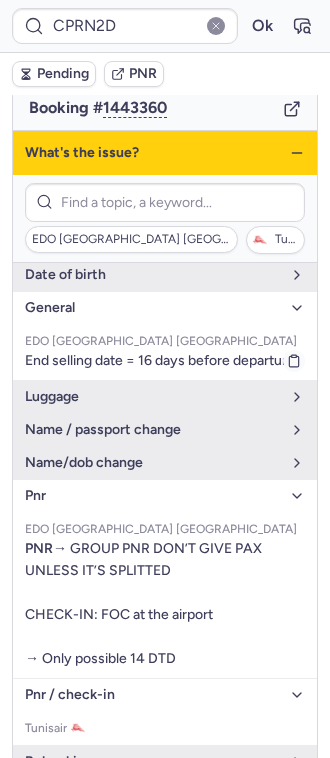 scroll, scrollTop: 0, scrollLeft: 0, axis: both 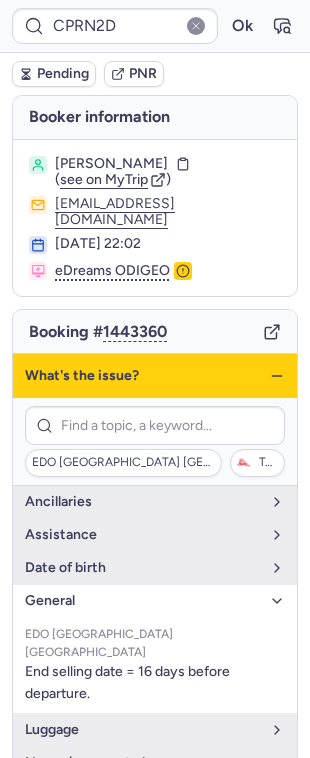 click 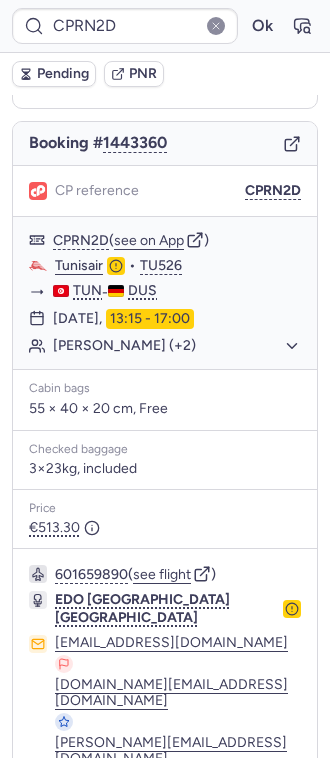 scroll, scrollTop: 209, scrollLeft: 0, axis: vertical 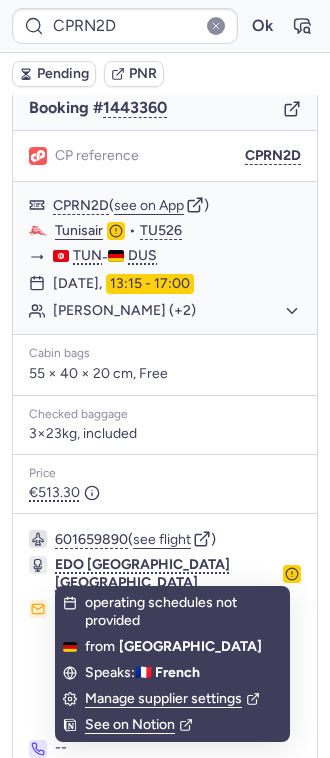click 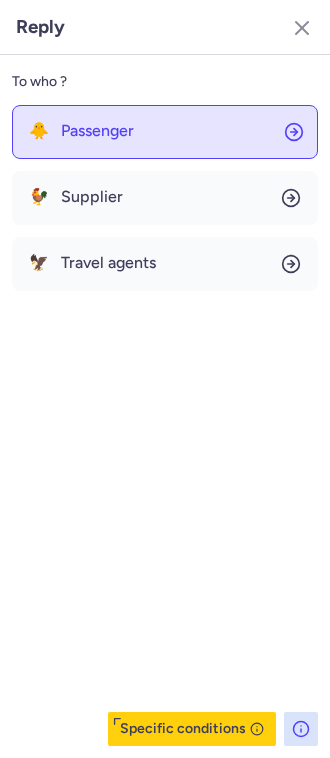 click on "🐥 Passenger" 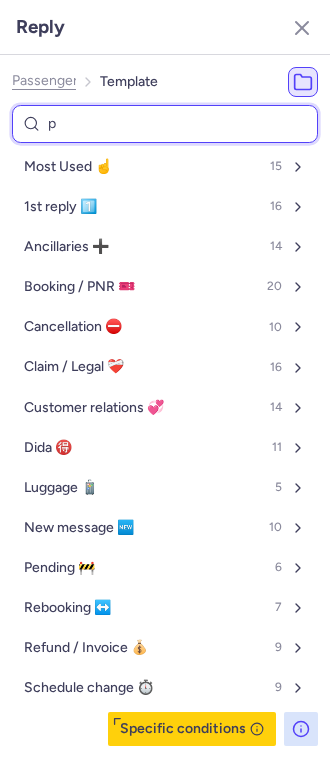 type on "pn" 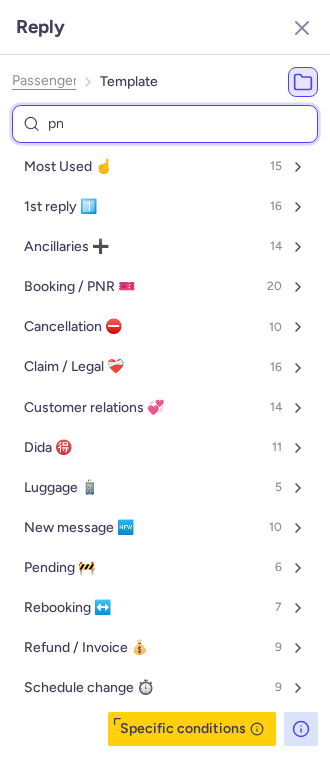 select on "en" 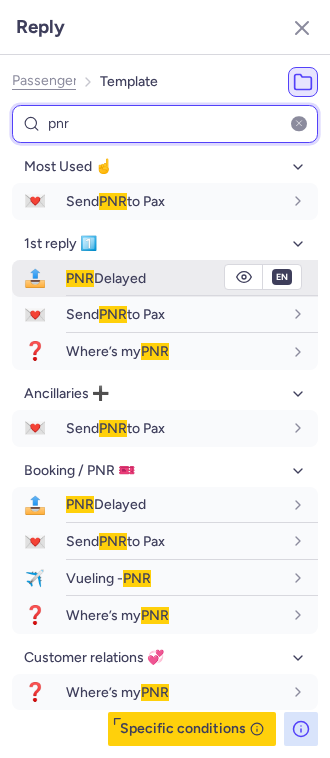 type on "pnr" 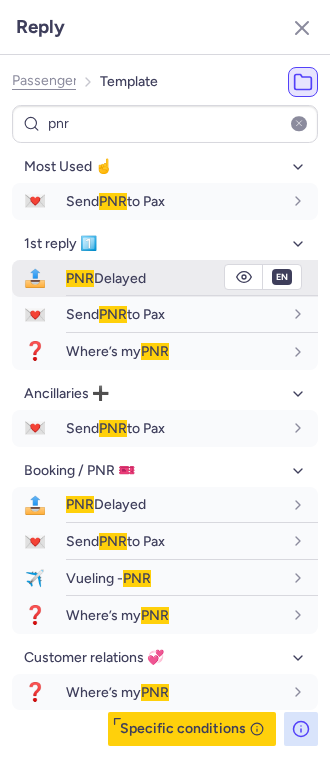 click on "PNR  Delayed" at bounding box center [174, 278] 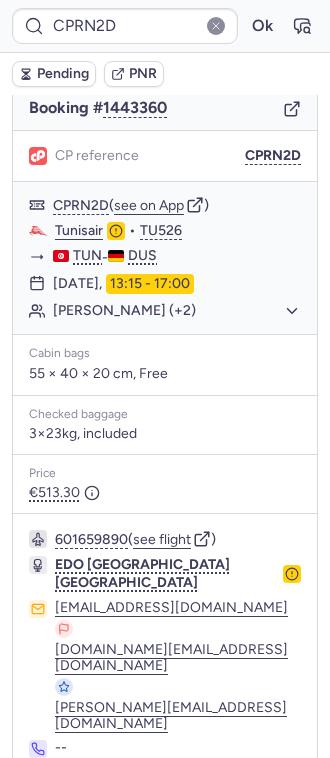 click at bounding box center [41, 803] 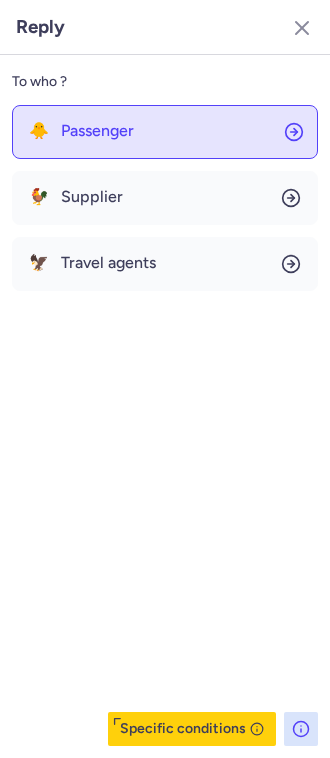 click on "Passenger" at bounding box center (97, 131) 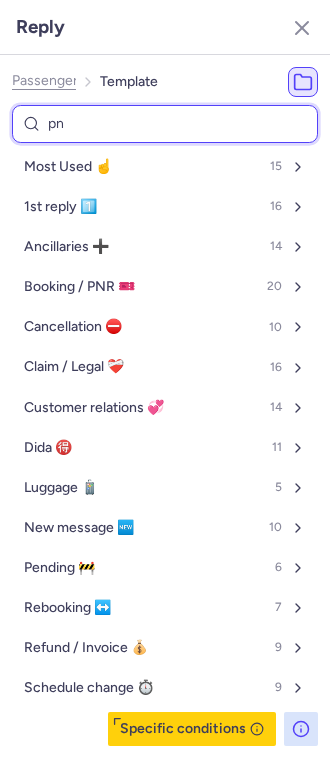 type on "pnr" 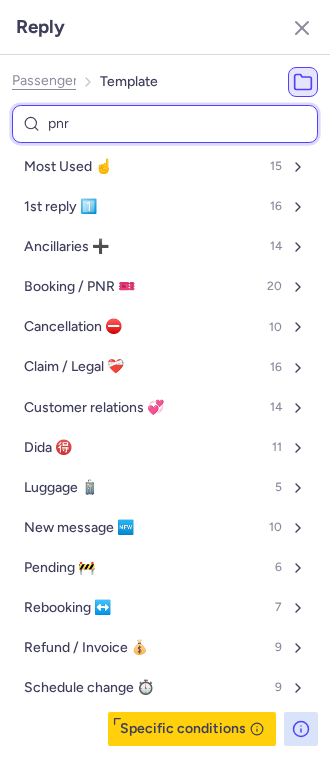 select on "en" 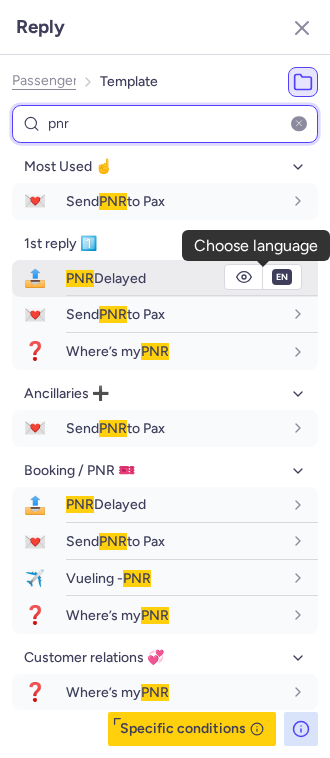 type on "pnr" 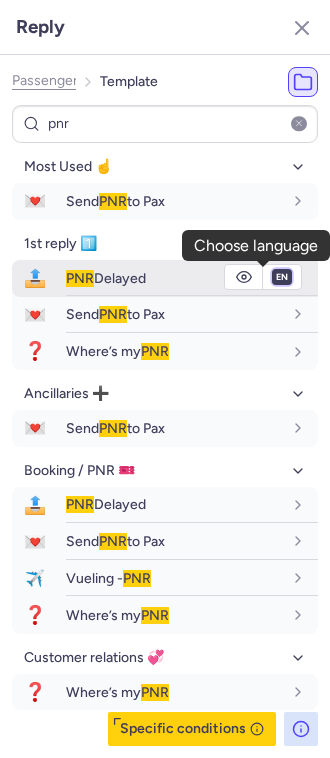 click on "fr en de nl pt es it ru" at bounding box center [282, 277] 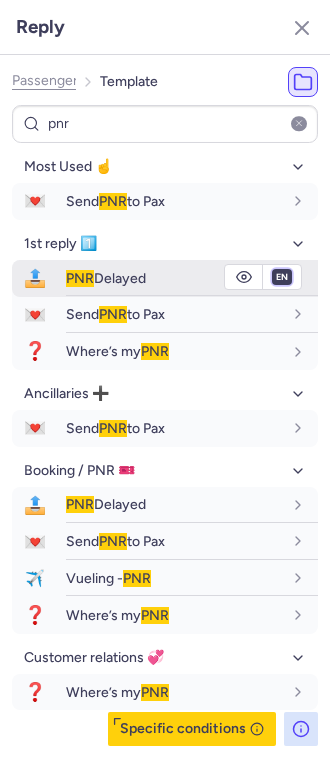 select on "it" 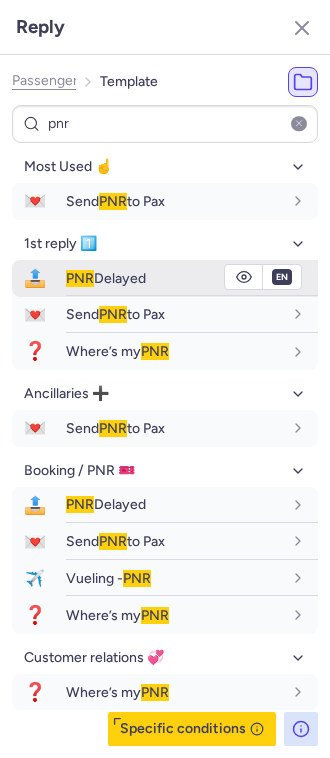 click on "fr en de nl pt es it ru" at bounding box center [282, 277] 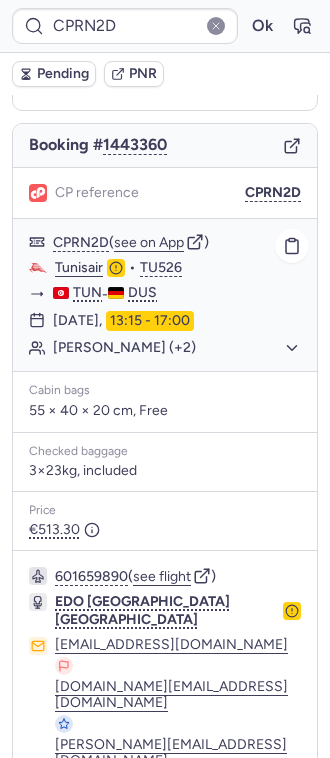 scroll, scrollTop: 209, scrollLeft: 0, axis: vertical 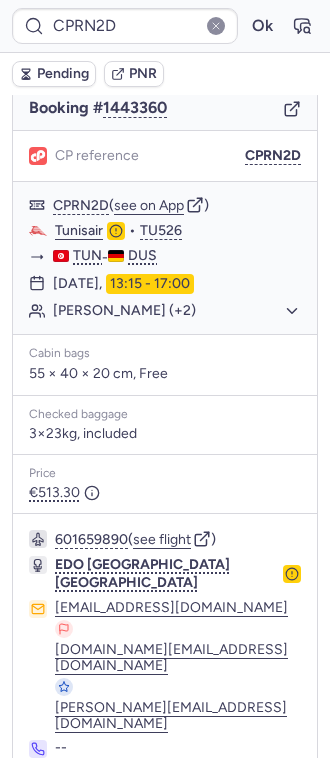 click at bounding box center (41, 803) 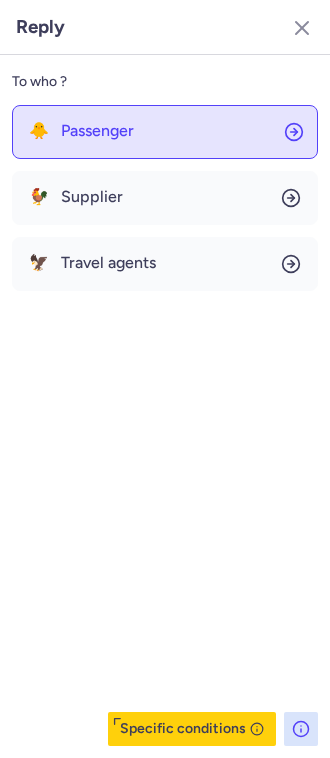 click on "🐥 Passenger" 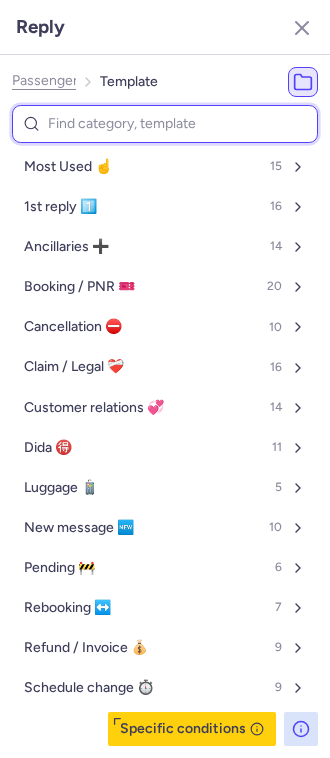 click at bounding box center [165, 124] 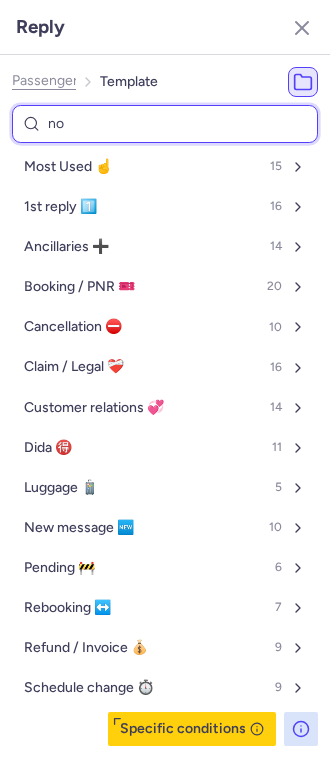 type on "non" 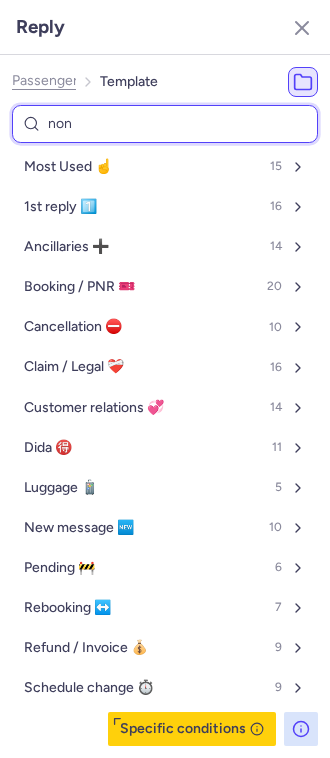 select on "en" 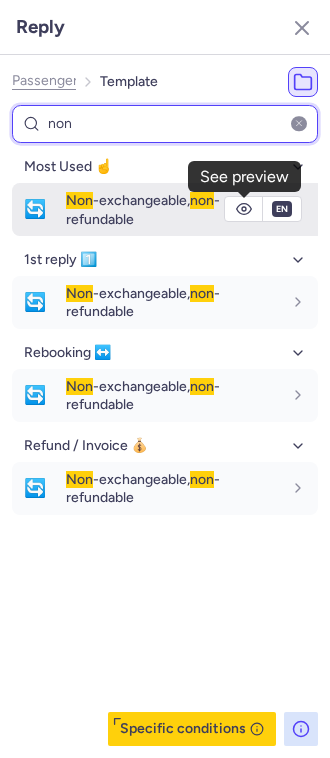 type on "non" 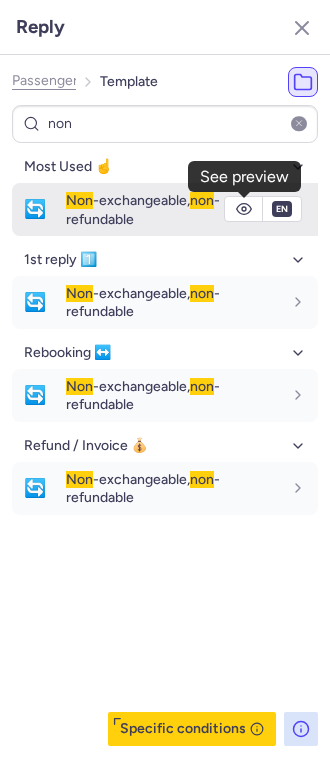 click 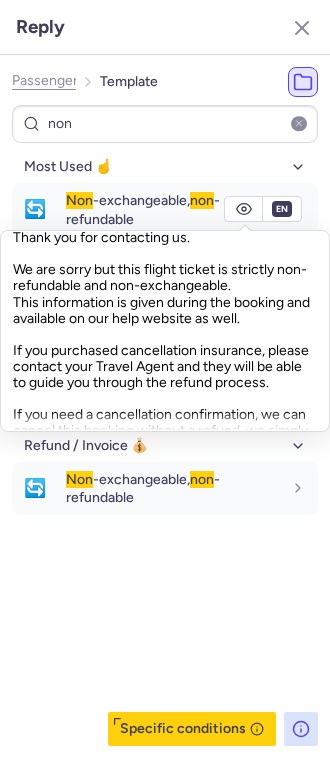 scroll, scrollTop: 0, scrollLeft: 0, axis: both 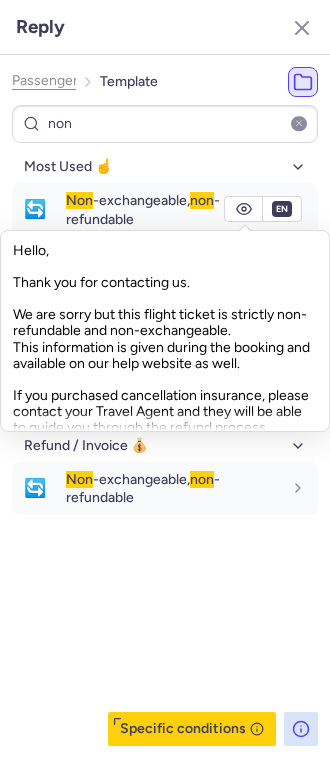 click on "Hello,
Thank you for contacting us.
We are sorry but this flight ticket is strictly non-refundable and non-exchangeable.
This information is given during the booking and available on our help website as well.
If you purchased cancellation insurance, please contact your Travel Agent and they will be able to guide you through the refund process.
If you need a cancellation confirmation, we can cancel this booking without a refund, we simply need your confirmation to proceed.
Let us know if you have any further questions!
Kind regards," 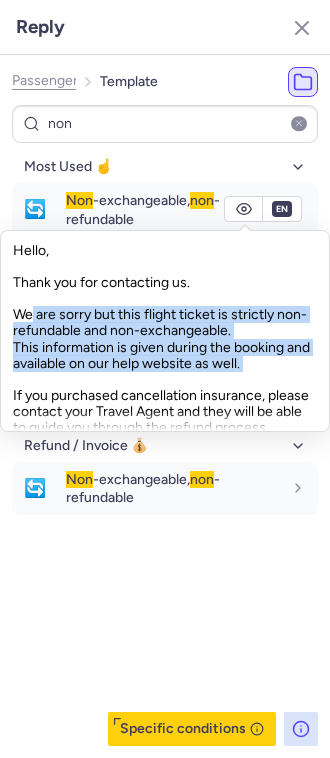 drag, startPoint x: 22, startPoint y: 309, endPoint x: 270, endPoint y: 362, distance: 253.60008 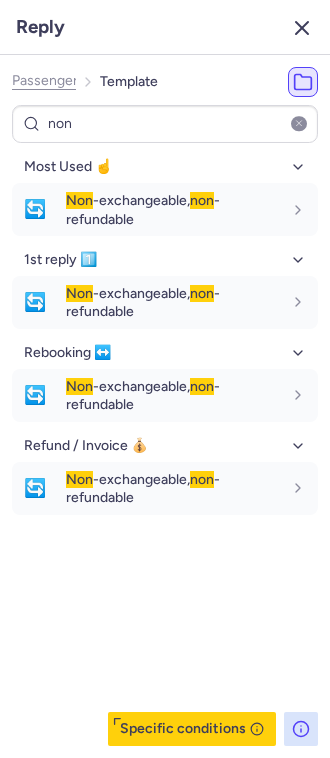 click 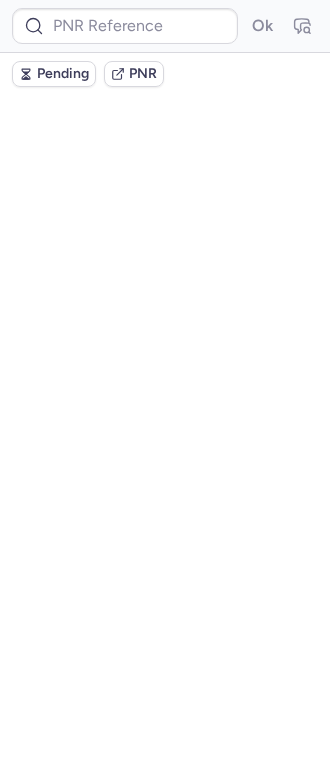 scroll, scrollTop: 0, scrollLeft: 0, axis: both 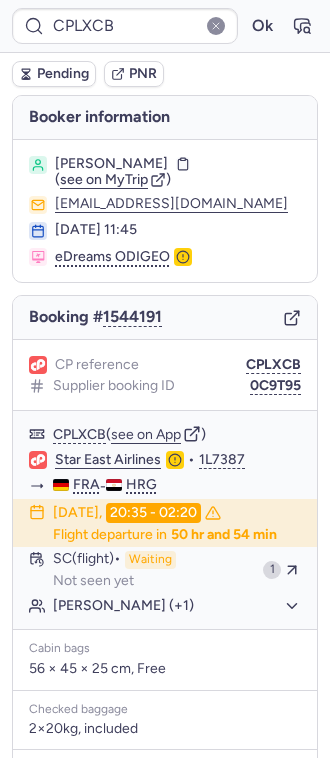type on "CPU62F" 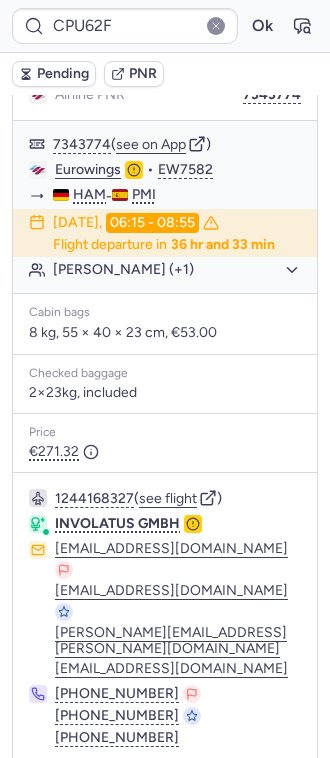 scroll, scrollTop: 336, scrollLeft: 0, axis: vertical 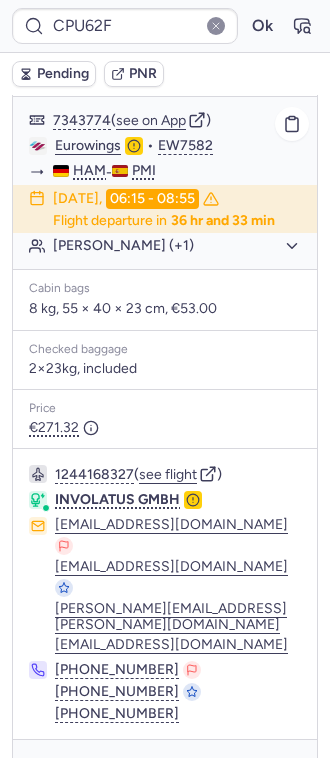 click on "[PERSON_NAME] (+1)" 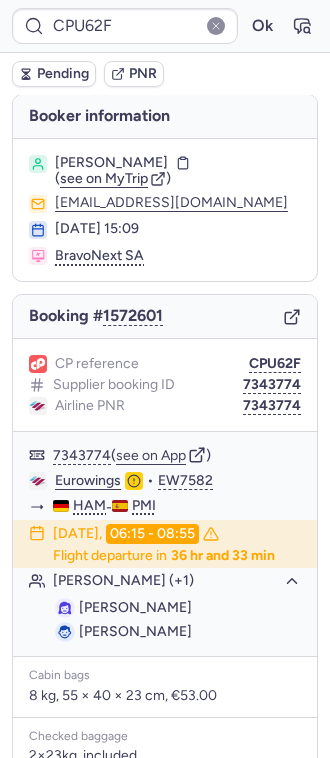 scroll, scrollTop: 0, scrollLeft: 0, axis: both 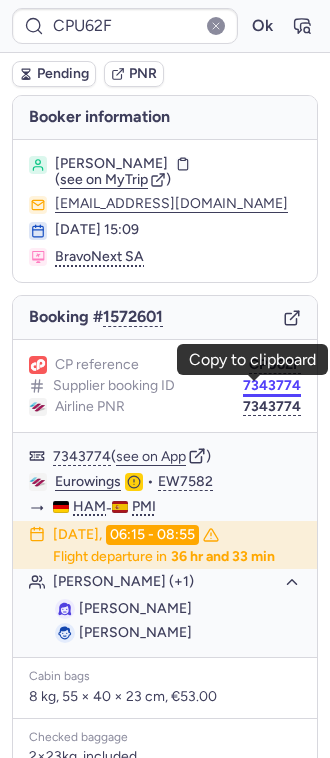 click on "7343774" at bounding box center (272, 386) 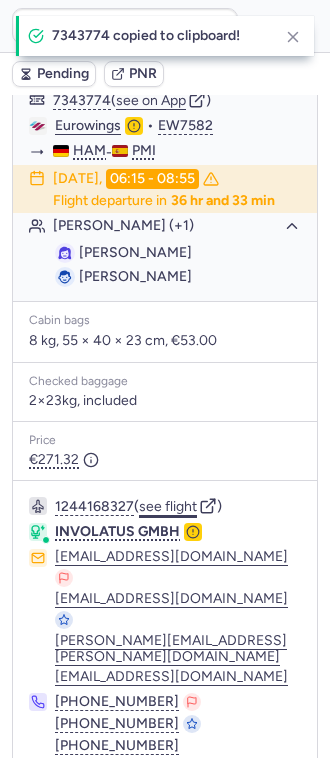 scroll, scrollTop: 388, scrollLeft: 0, axis: vertical 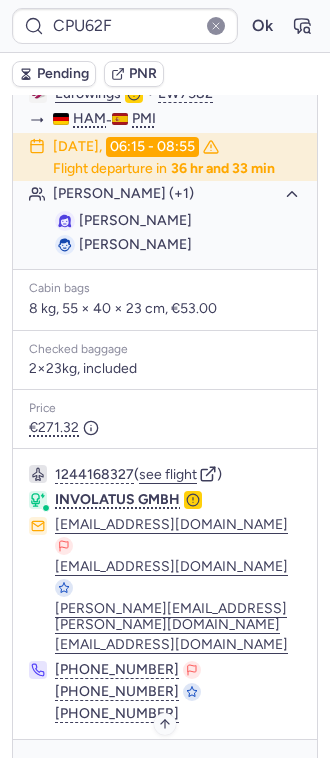 click on "Specific conditions" at bounding box center (173, 768) 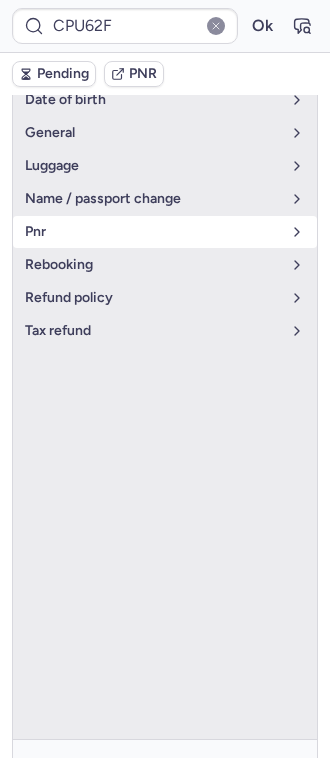 click on "pnr" at bounding box center (153, 232) 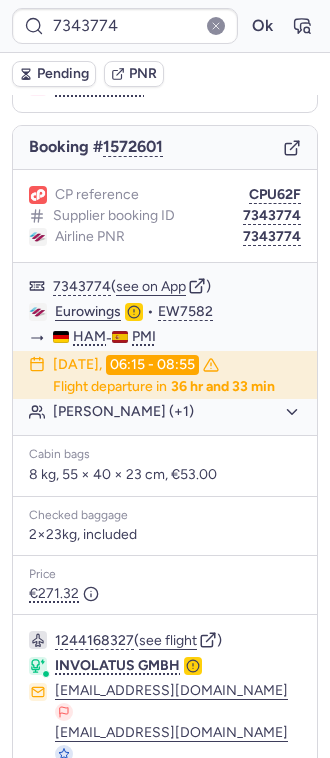 scroll, scrollTop: 336, scrollLeft: 0, axis: vertical 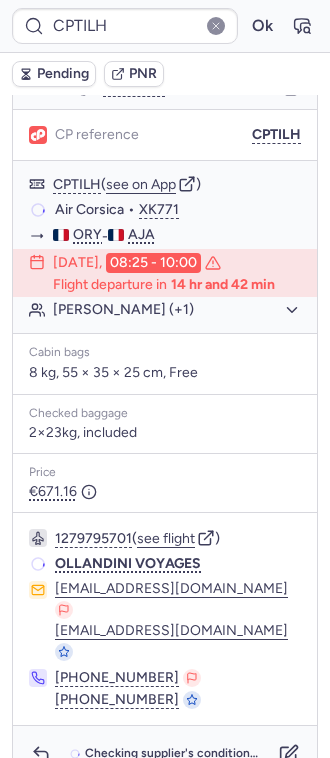 type on "CPU62F" 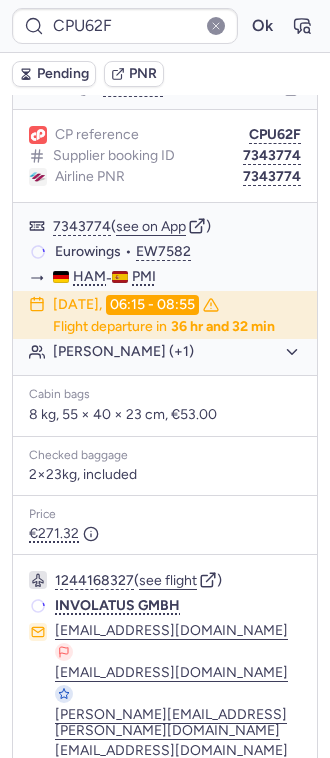 scroll, scrollTop: 336, scrollLeft: 0, axis: vertical 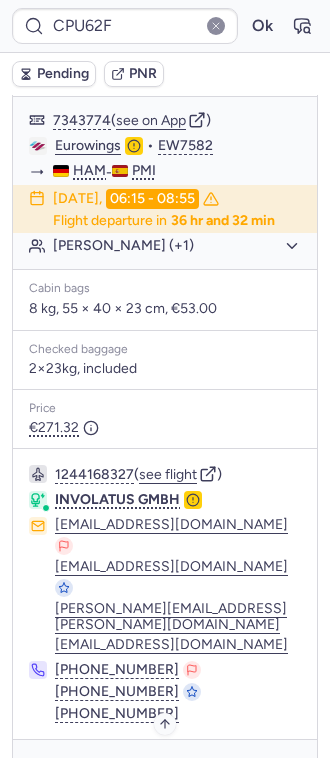click on "Specific conditions" at bounding box center (173, 768) 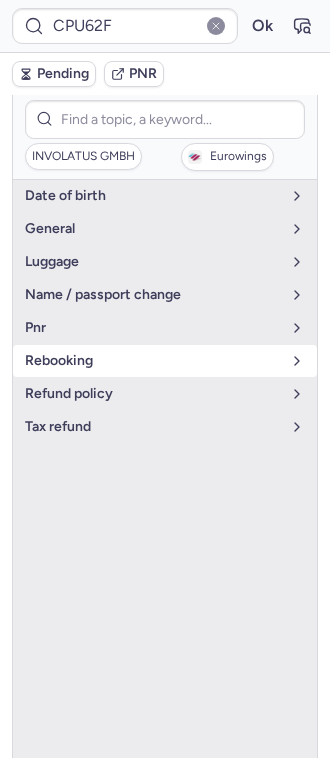 scroll, scrollTop: 336, scrollLeft: 0, axis: vertical 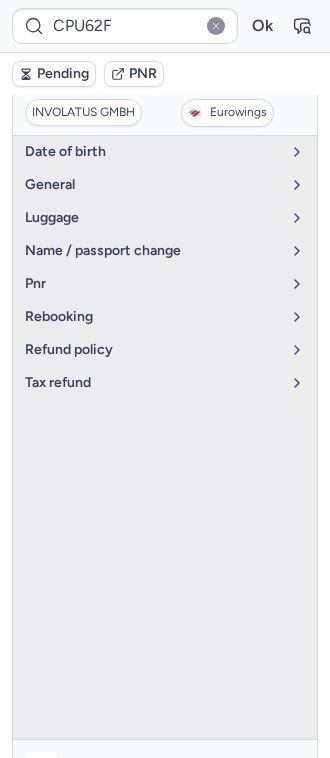 click 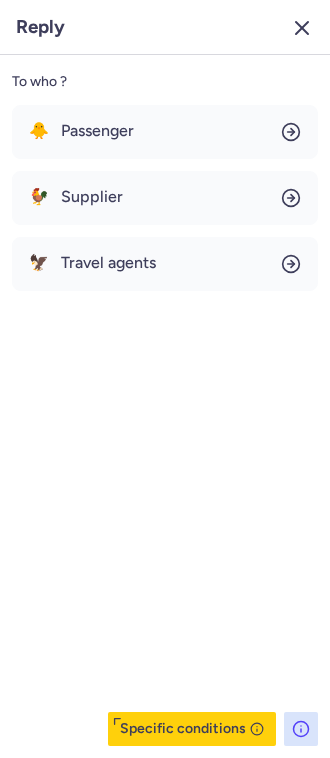 click 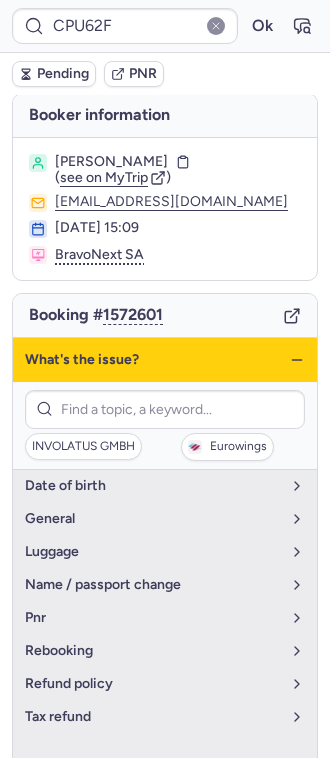 scroll, scrollTop: 0, scrollLeft: 0, axis: both 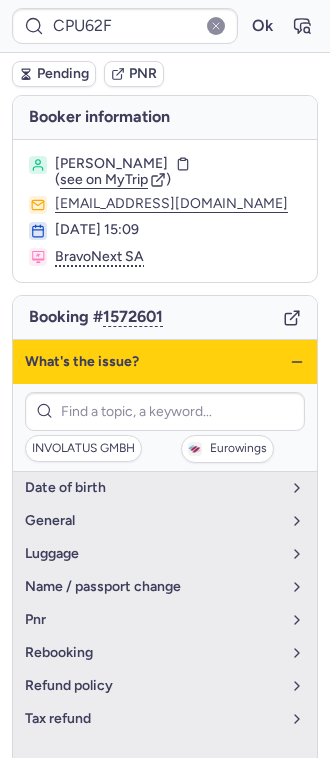 click on "What's the issue?" at bounding box center [165, 362] 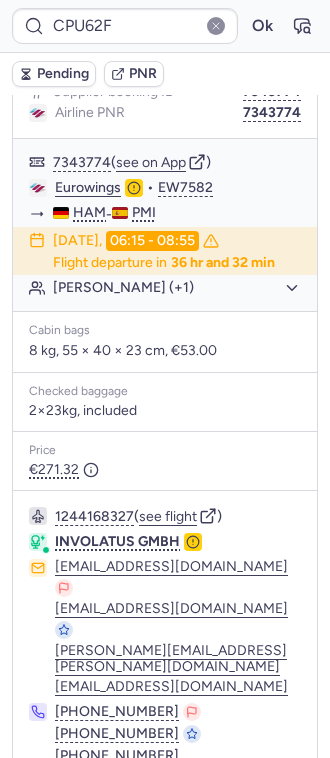 scroll, scrollTop: 336, scrollLeft: 0, axis: vertical 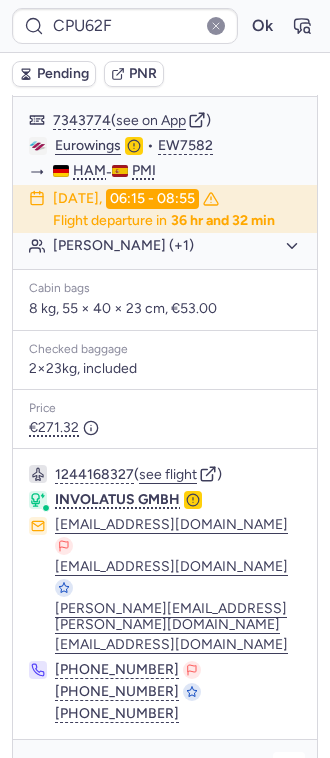 click at bounding box center (289, 768) 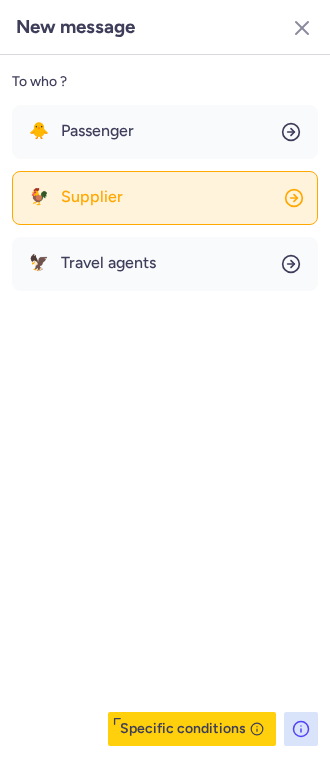 click on "🐓 Supplier" 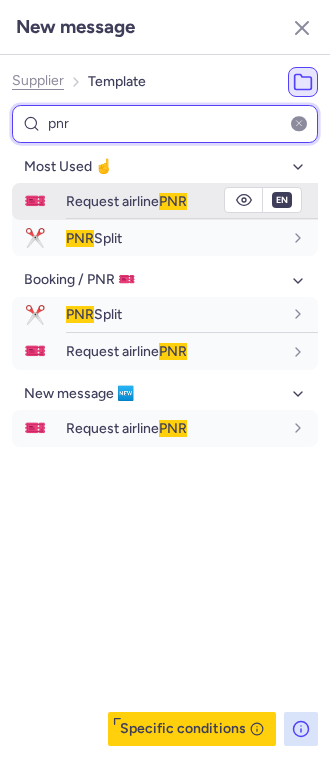 type on "pnr" 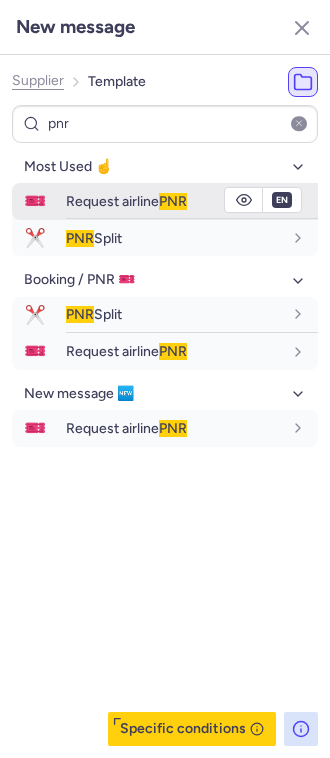 click on "Request airline  PNR" at bounding box center (192, 201) 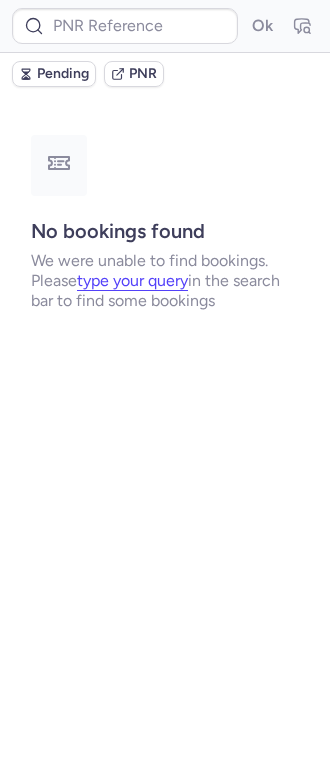 scroll, scrollTop: 0, scrollLeft: 0, axis: both 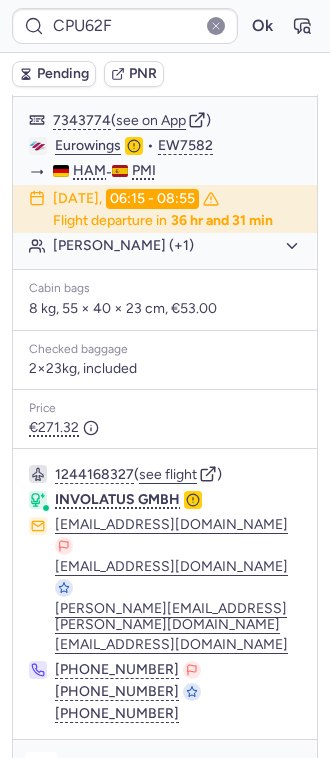 click 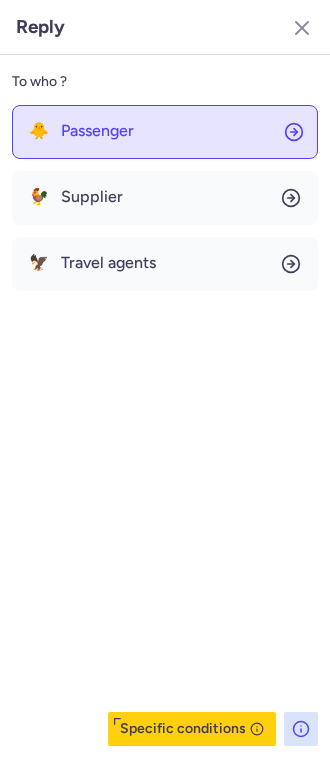 click on "🐥 Passenger" 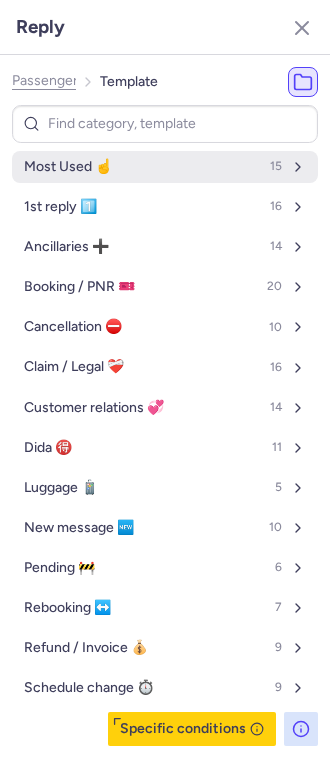 click on "Most Used ☝️ 15" at bounding box center [165, 167] 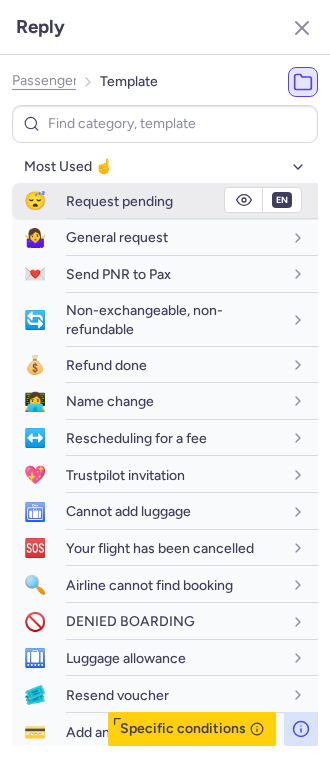 click on "Request pending" at bounding box center (192, 201) 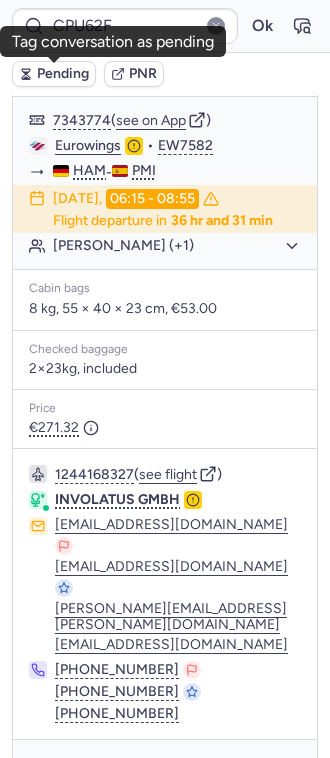 click on "Pending" at bounding box center (54, 74) 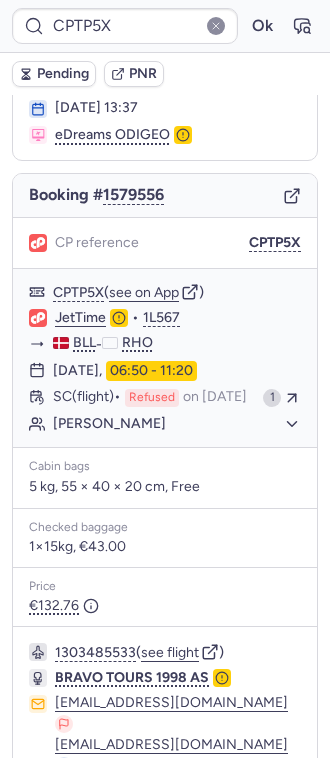 scroll, scrollTop: 0, scrollLeft: 0, axis: both 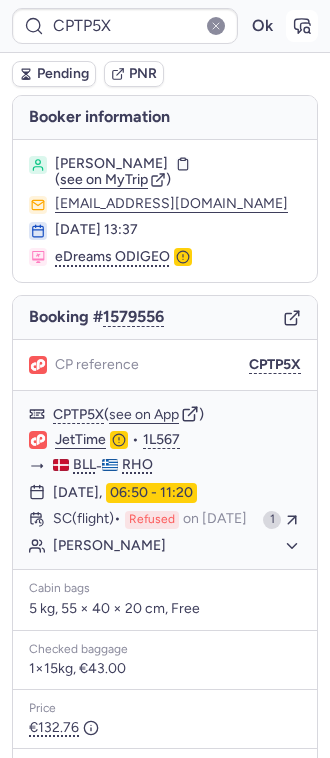 click 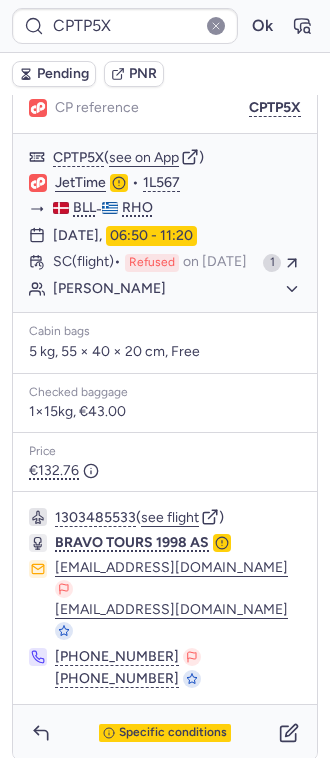 scroll, scrollTop: 0, scrollLeft: 0, axis: both 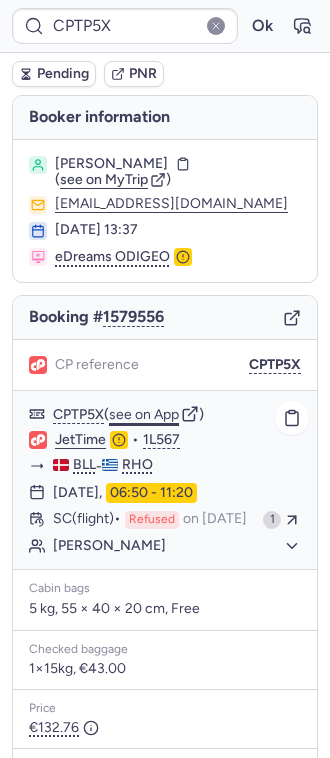 click on "see on App" 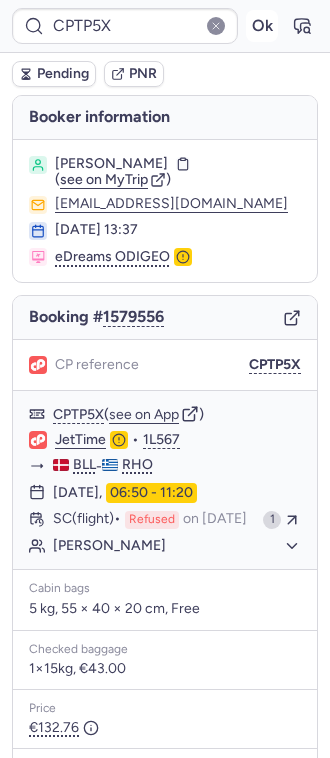 click on "Ok" at bounding box center (262, 26) 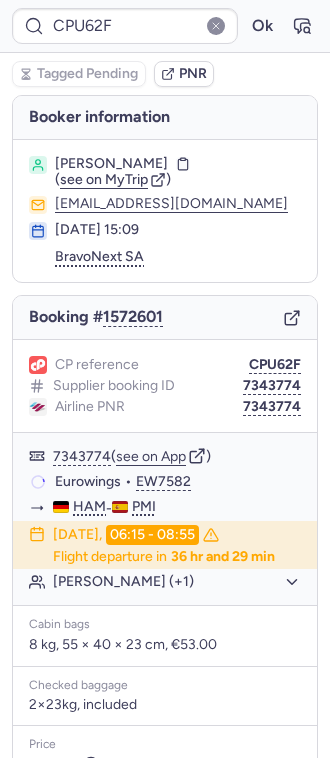 type on "CPXGMW" 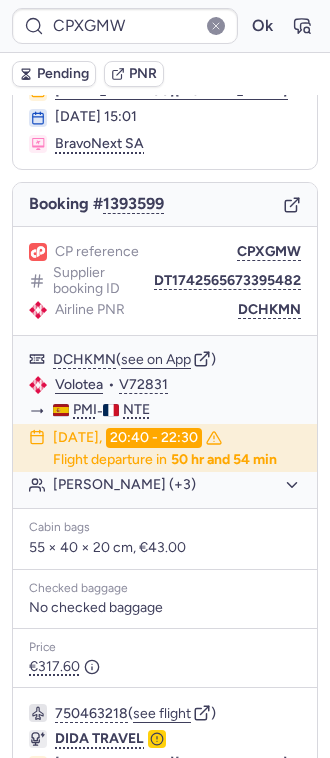 scroll, scrollTop: 265, scrollLeft: 0, axis: vertical 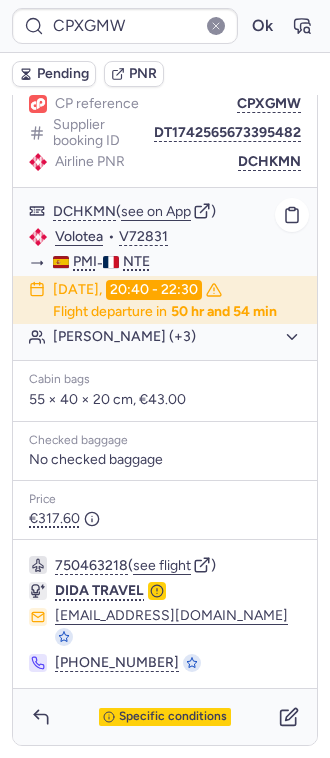 click on "[PERSON_NAME] (+3)" 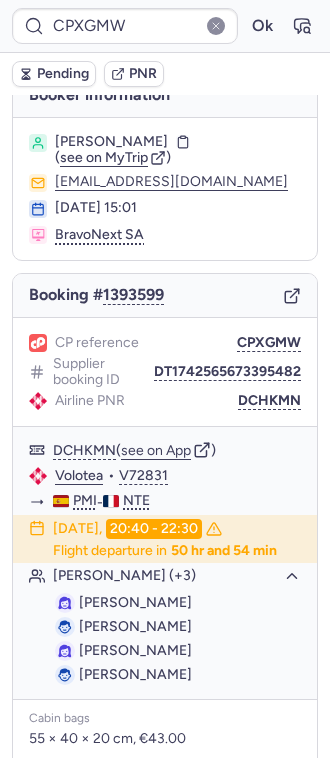 scroll, scrollTop: 0, scrollLeft: 0, axis: both 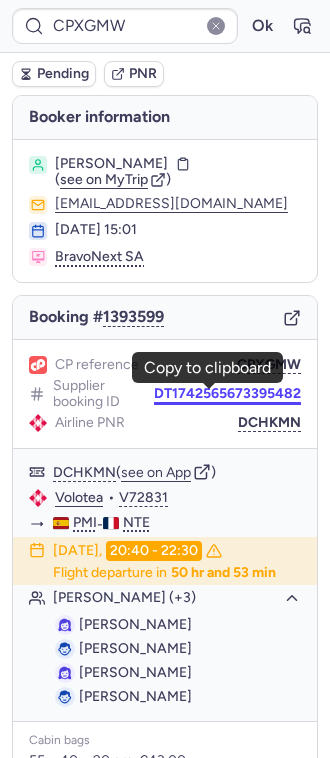 click on "DT1742565673395482" at bounding box center [227, 394] 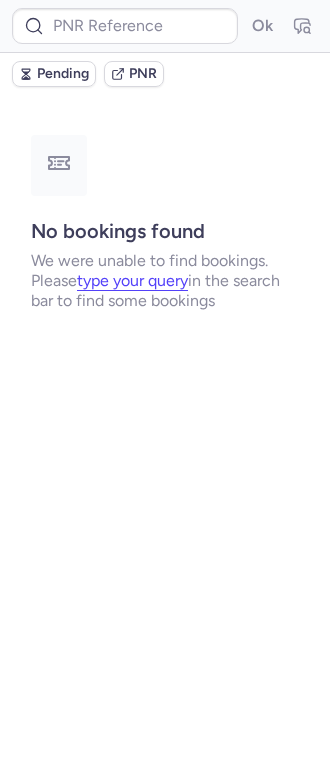 type on "CPXGMW" 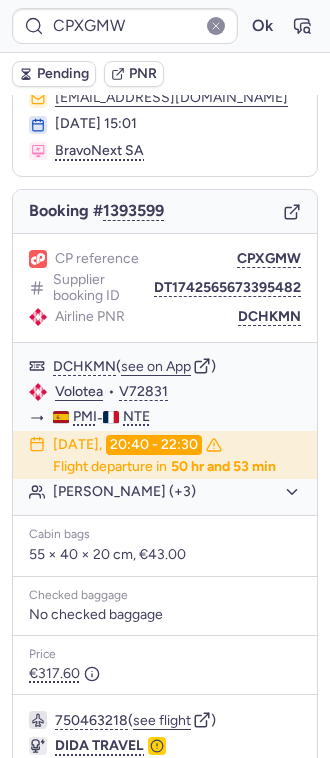 scroll, scrollTop: 245, scrollLeft: 0, axis: vertical 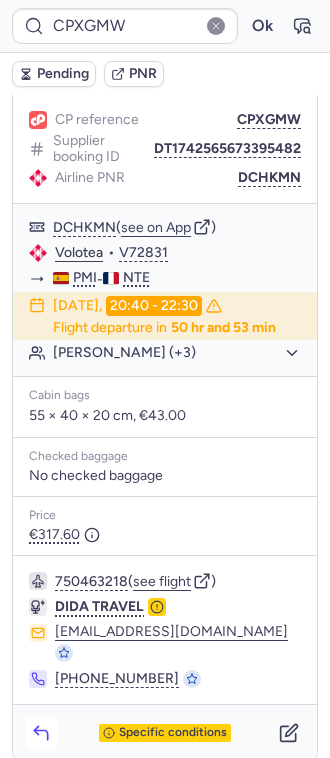 click at bounding box center (41, 733) 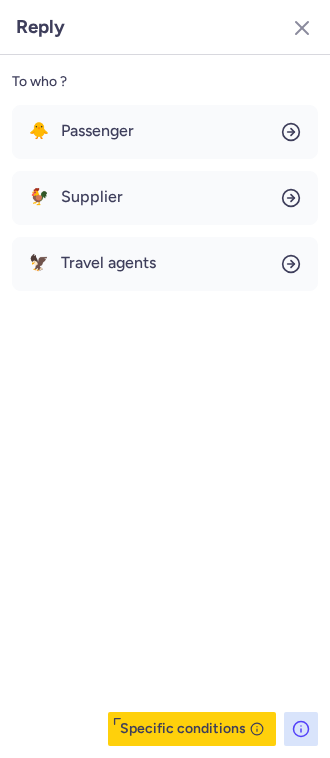 click on "🐥 Passenger 🐓 Supplier 🦅 Travel agents" at bounding box center [165, 198] 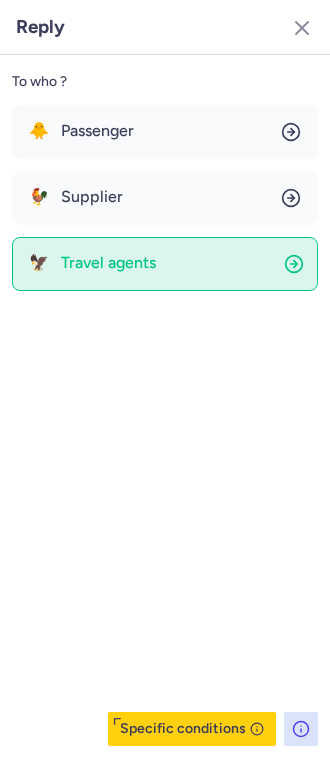 click on "🦅 Travel agents" 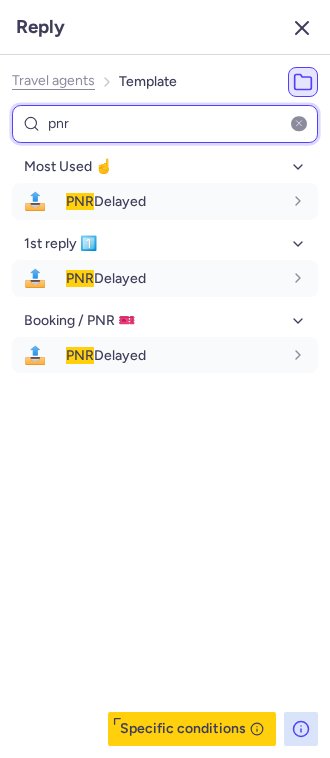type on "pnr" 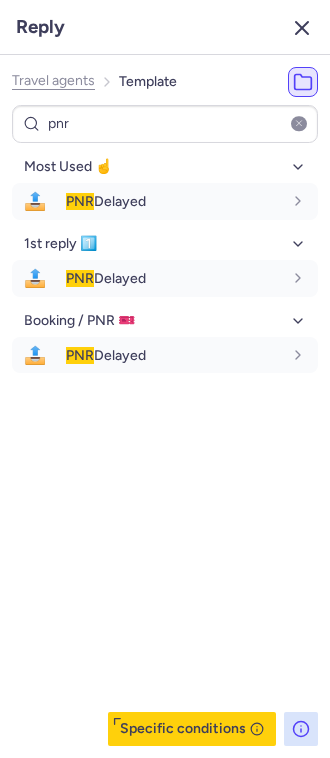click 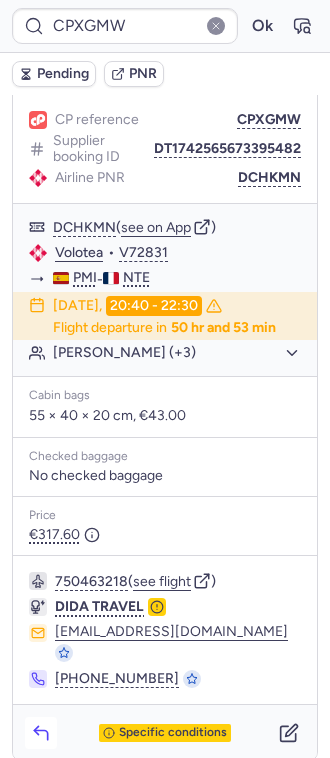 click 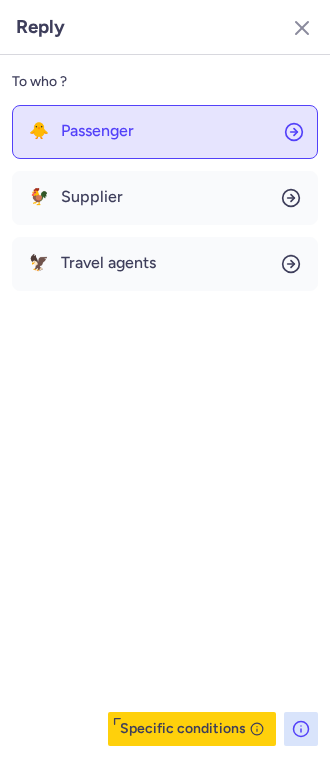 click on "🐥 Passenger" 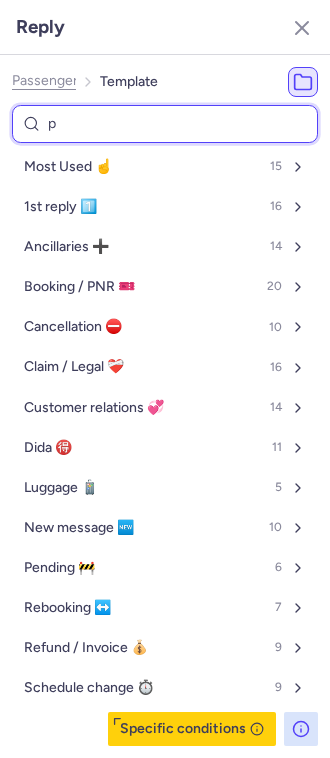 type on "pn" 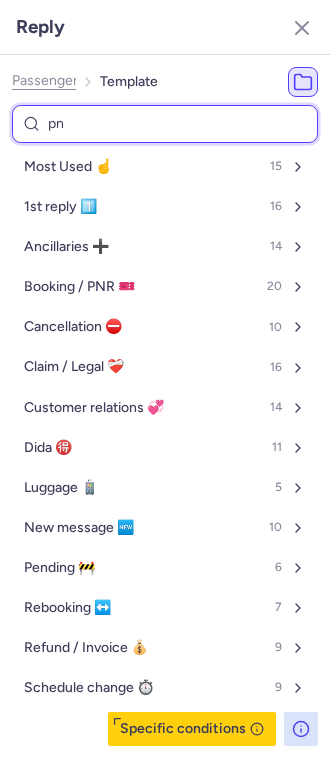 select on "en" 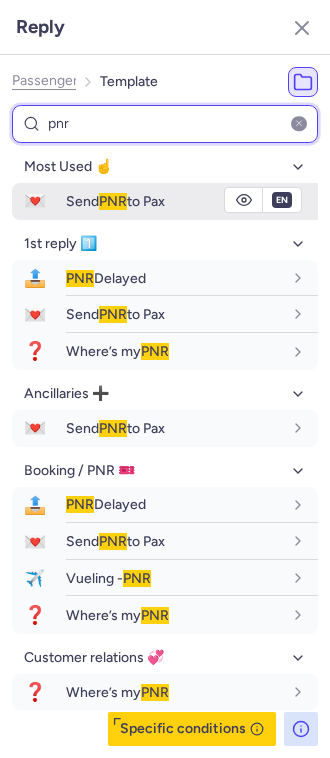 type on "pnr" 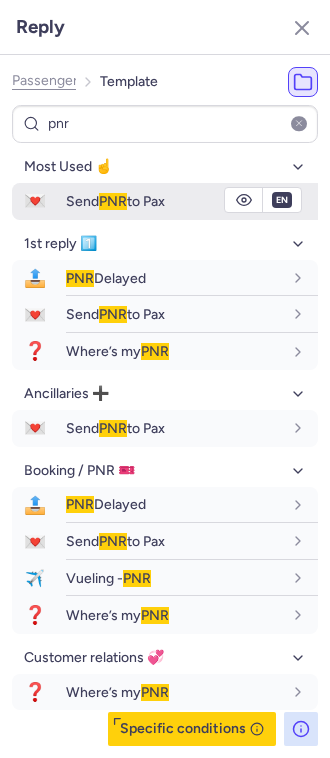 click on "Send  PNR  to Pax" at bounding box center (115, 201) 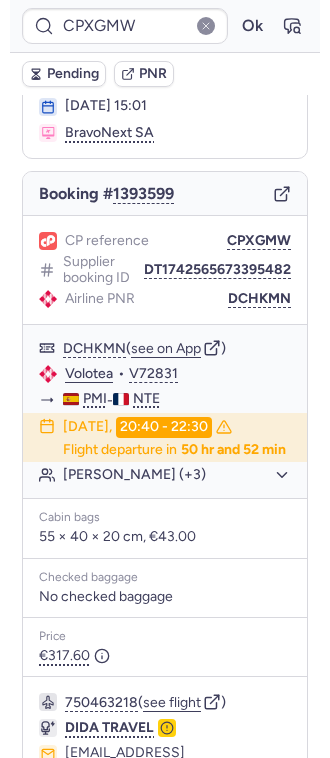 scroll, scrollTop: 245, scrollLeft: 0, axis: vertical 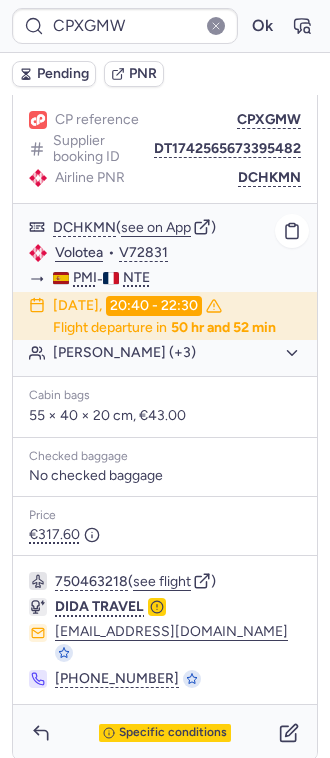click on "[PERSON_NAME] (+3)" 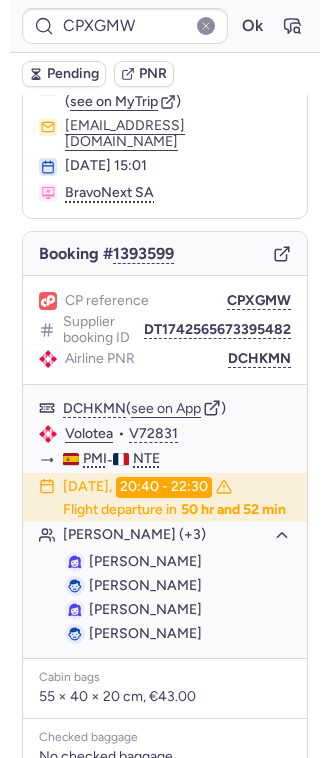 scroll, scrollTop: 0, scrollLeft: 0, axis: both 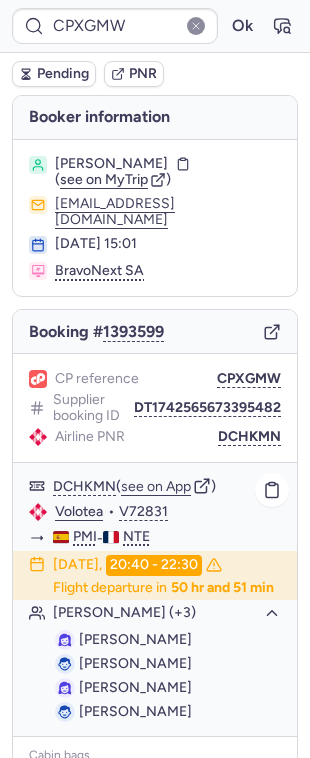 click on "Volotea" 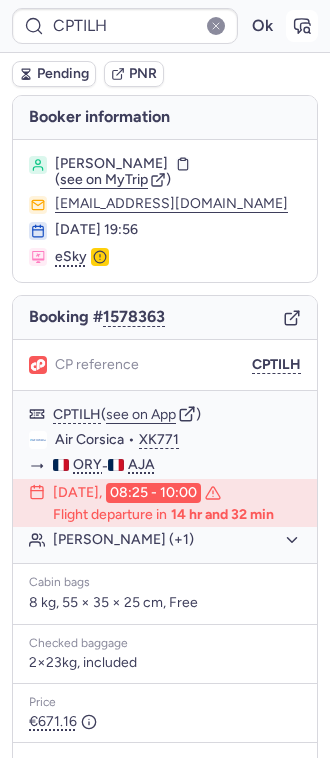 click 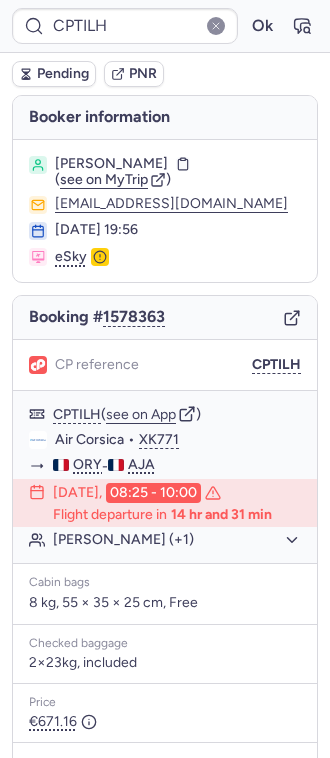 type on "CPXGMW" 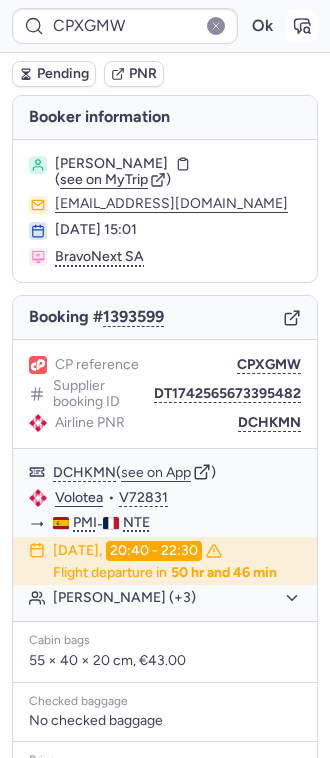 click 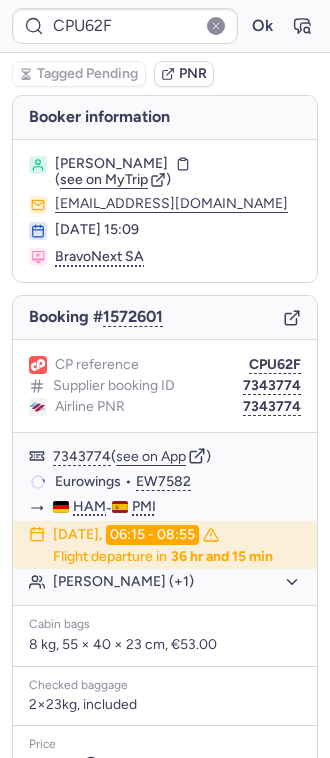 type on "CPRTSX" 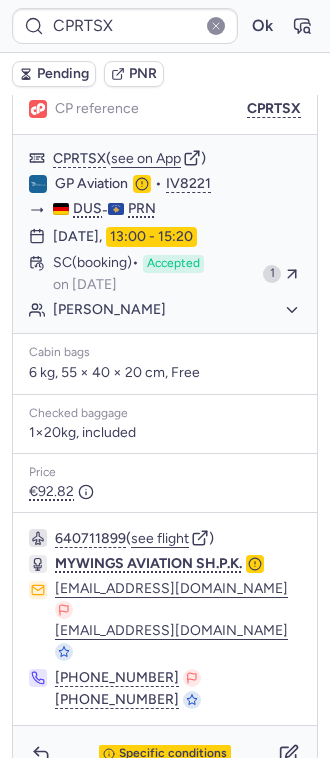 scroll, scrollTop: 277, scrollLeft: 0, axis: vertical 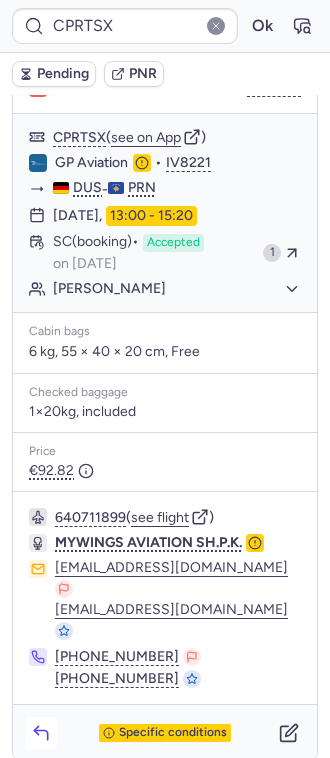 click 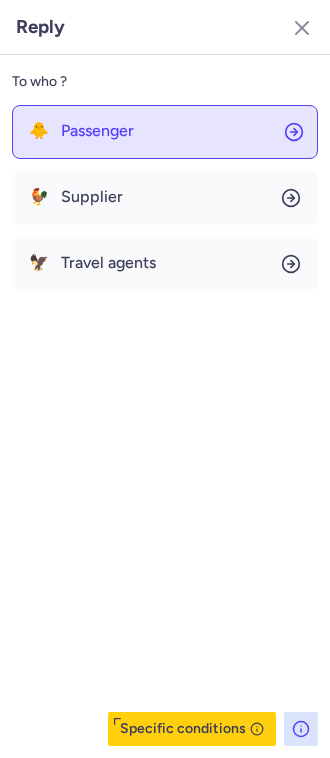 click on "Passenger" at bounding box center (97, 131) 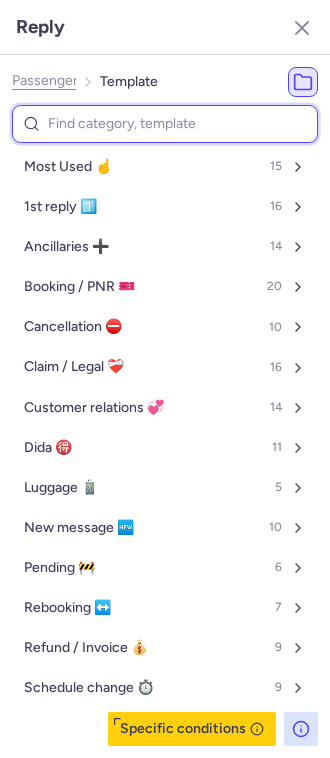 click at bounding box center [165, 124] 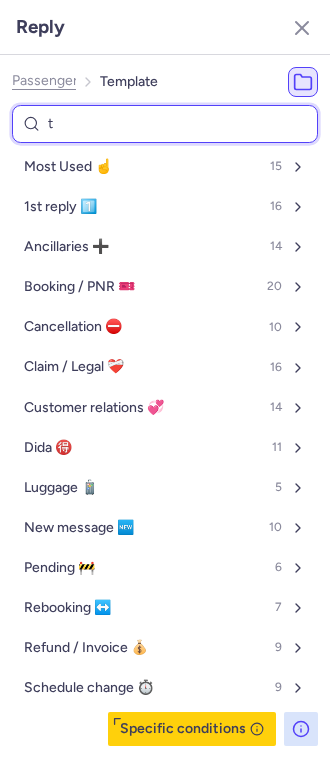 type on "tr" 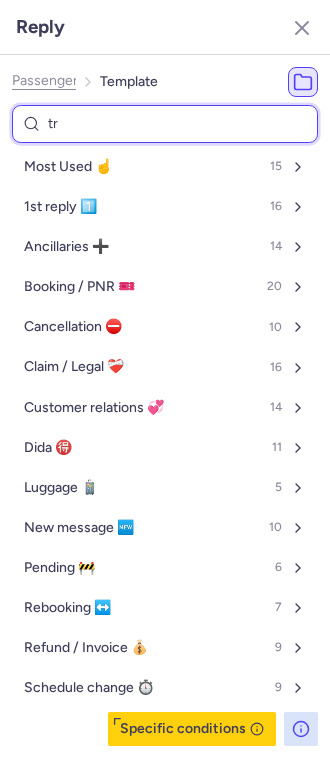 select on "nl" 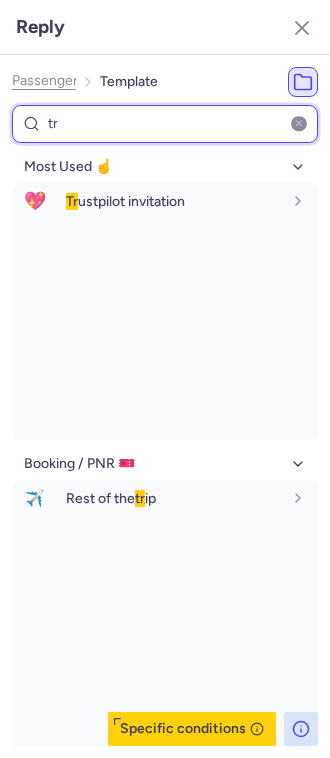 type on "t" 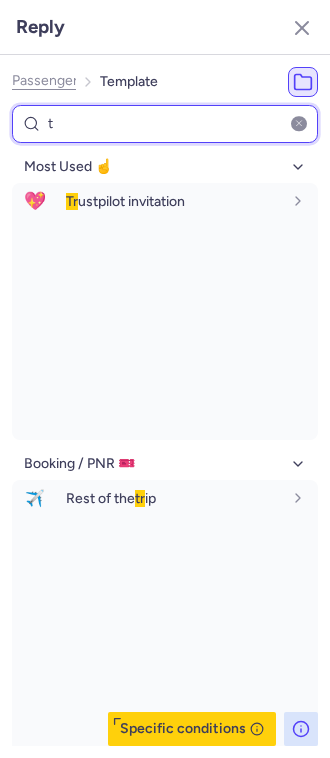 select on "nl" 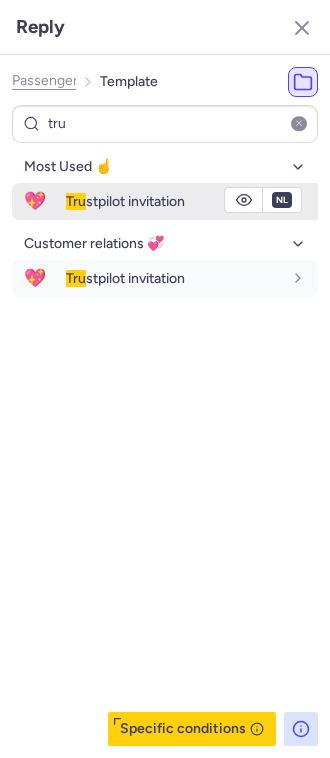 click on "Tru" at bounding box center (76, 201) 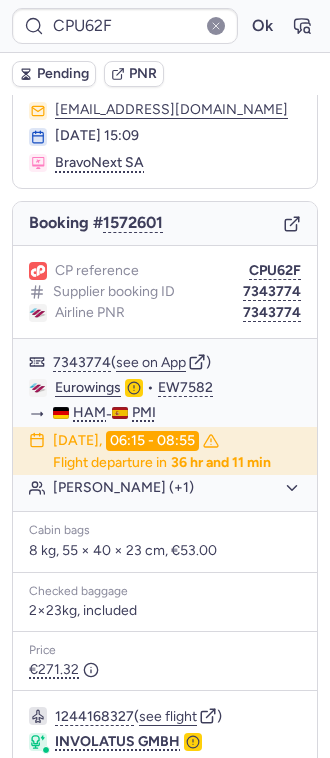 scroll, scrollTop: 0, scrollLeft: 0, axis: both 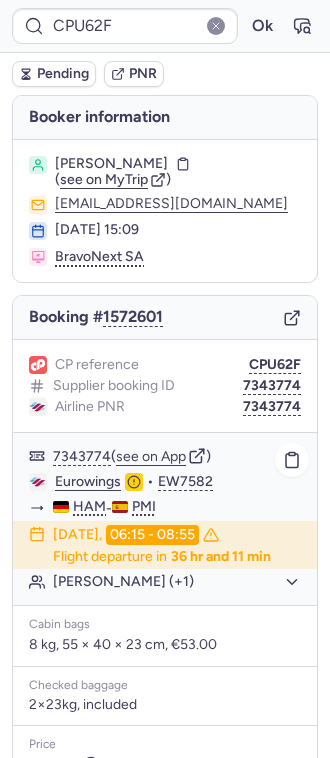 click on "Eurowings" 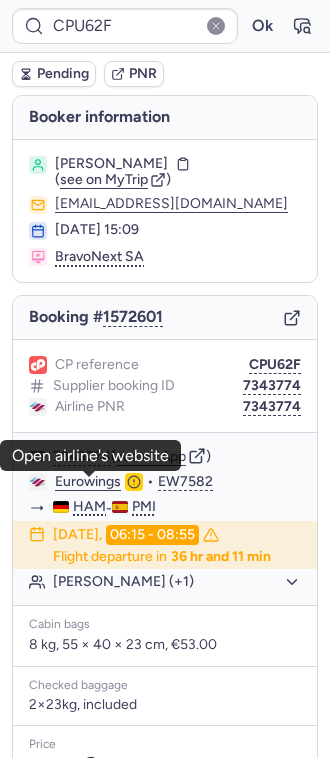click on "[PERSON_NAME]" at bounding box center (111, 164) 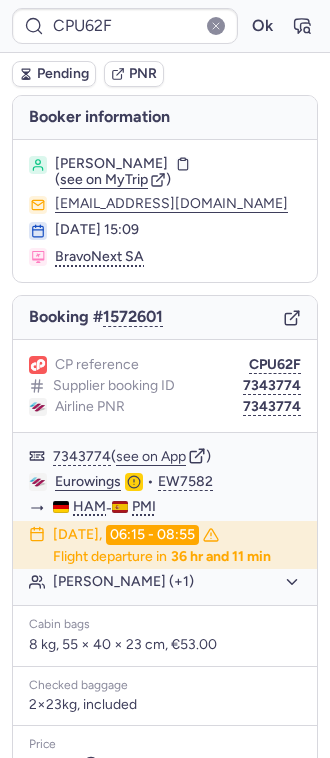 click on "[PERSON_NAME]" at bounding box center (111, 164) 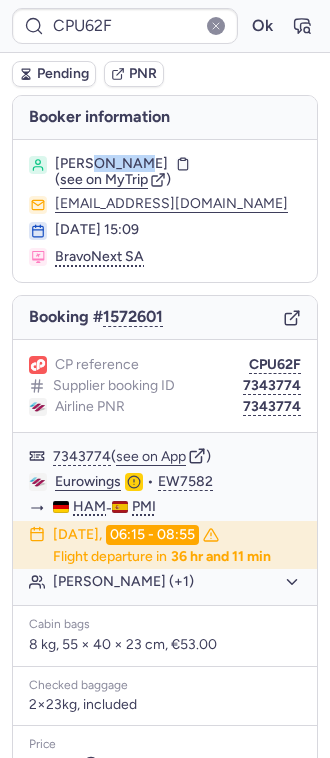 copy on "[PERSON_NAME]" 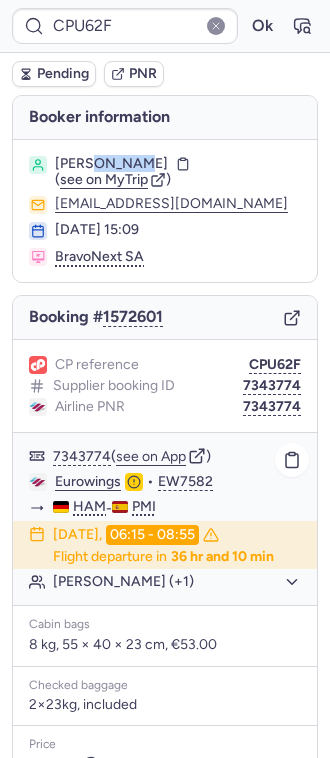 click on "Eurowings" 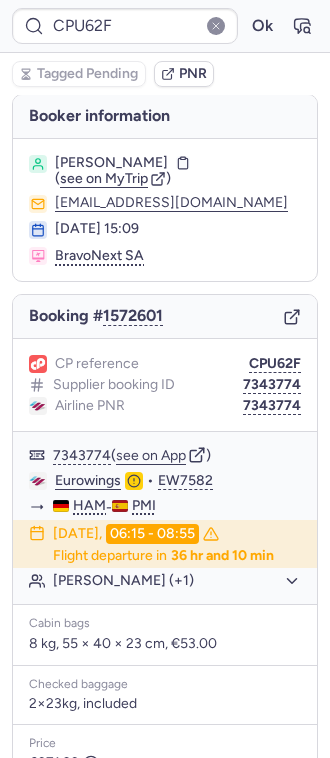 scroll, scrollTop: 0, scrollLeft: 0, axis: both 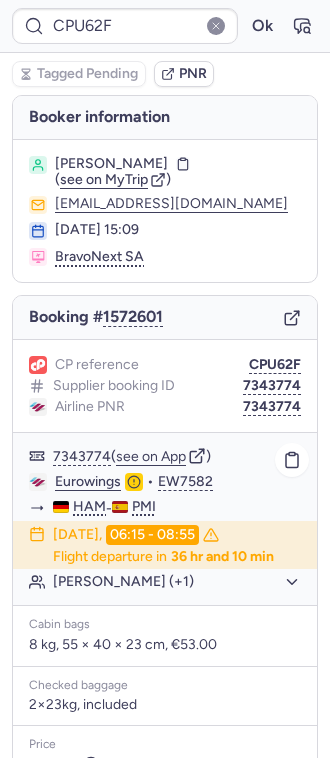 click on "Eurowings" 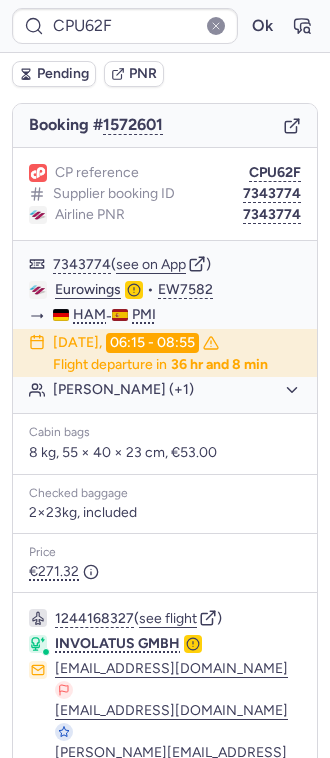 scroll, scrollTop: 0, scrollLeft: 0, axis: both 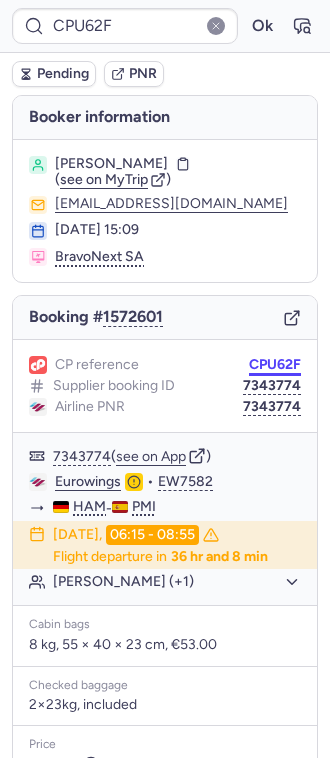click on "CPU62F" at bounding box center (275, 365) 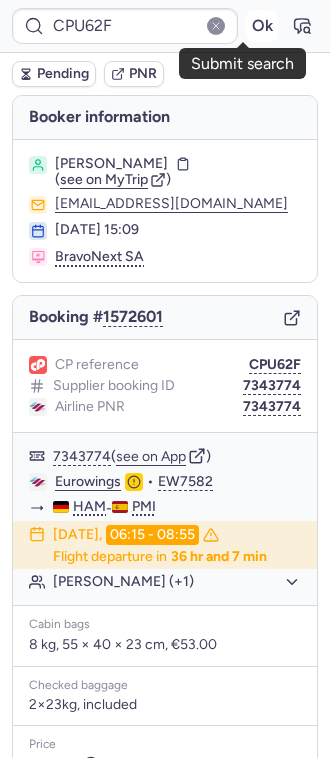 click on "Ok" at bounding box center (262, 26) 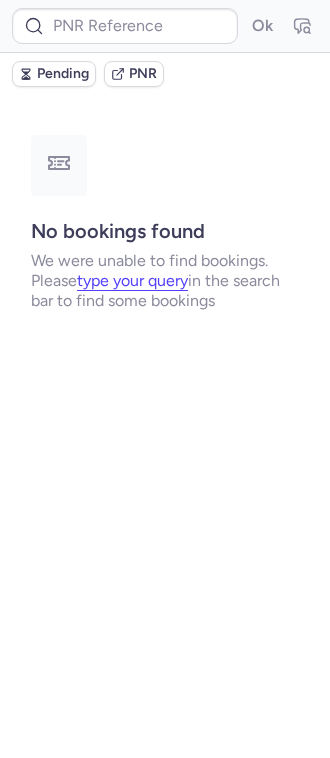scroll, scrollTop: 0, scrollLeft: 0, axis: both 